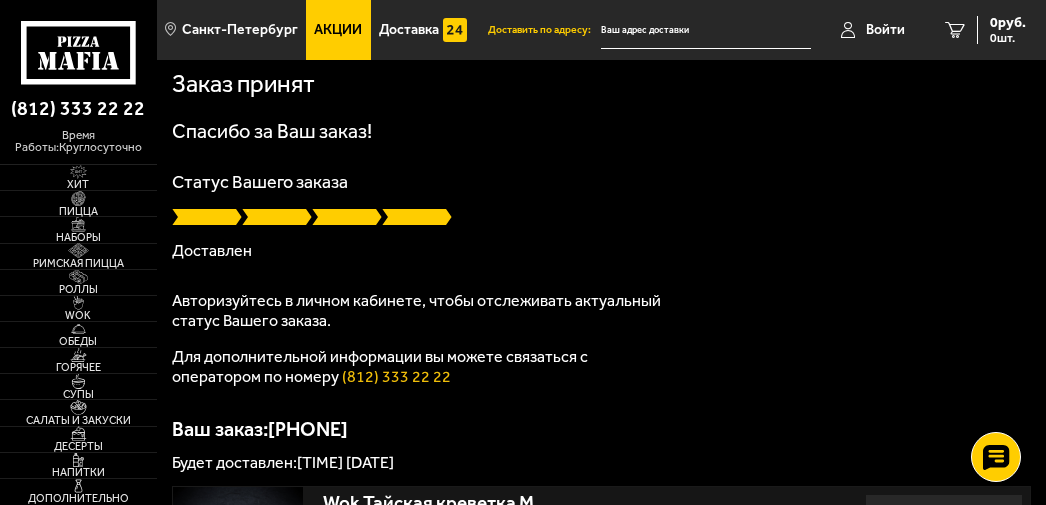 scroll, scrollTop: 0, scrollLeft: 0, axis: both 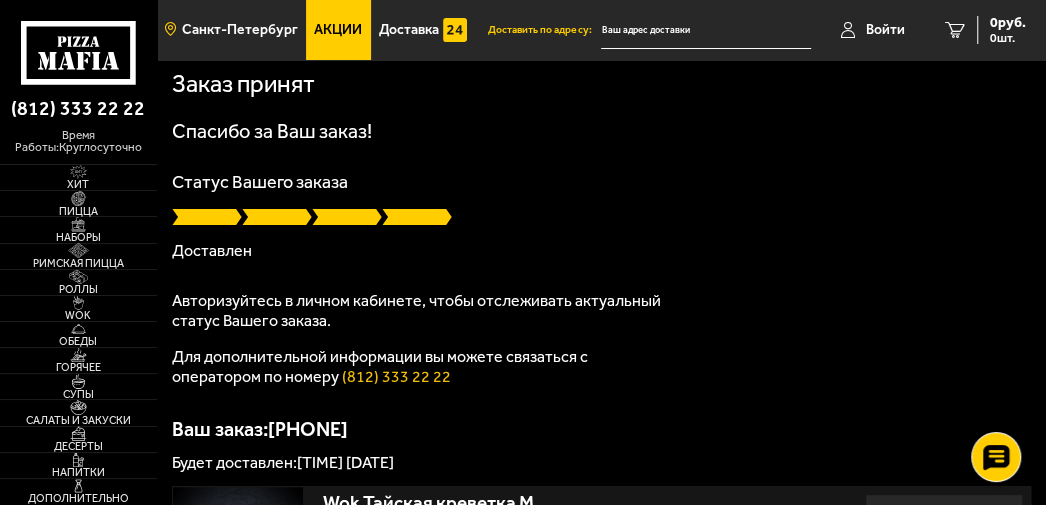 click on "Санкт-Петербург" at bounding box center [240, 30] 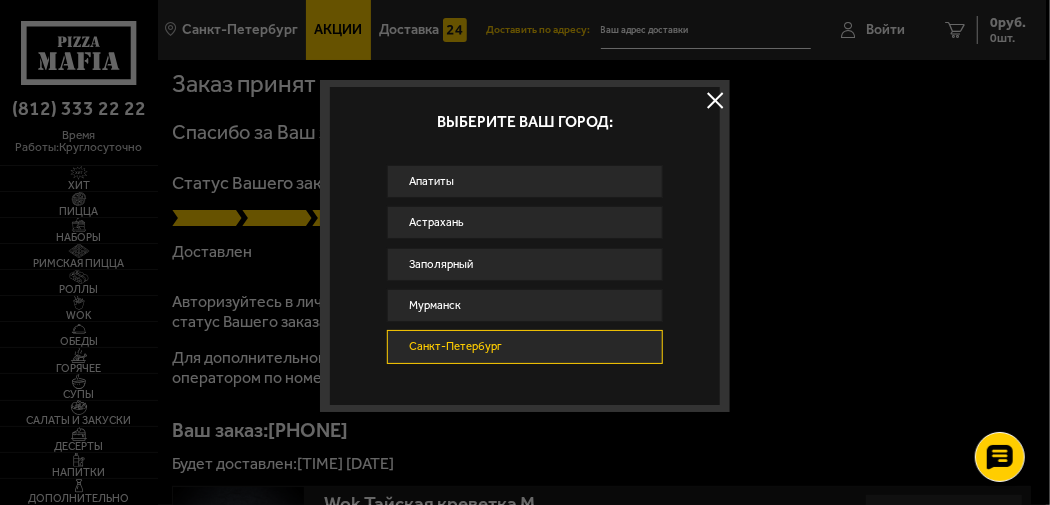 click on "Санкт-Петербург" at bounding box center [524, 346] 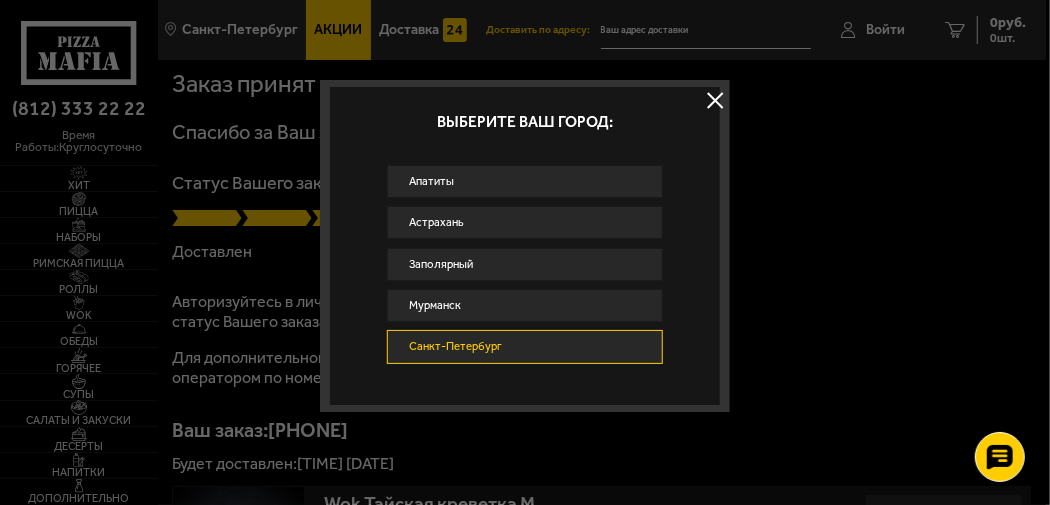 click at bounding box center (715, 100) 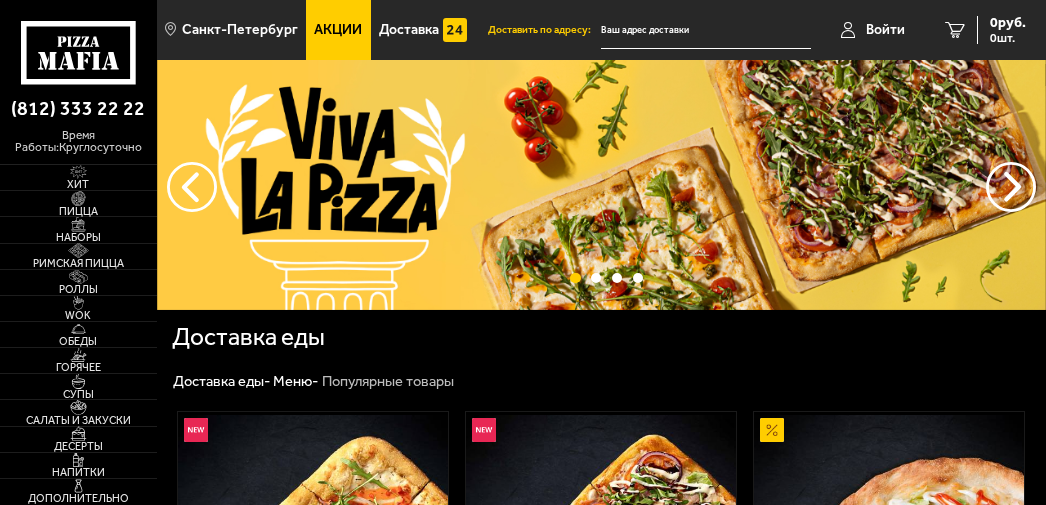scroll, scrollTop: 0, scrollLeft: 0, axis: both 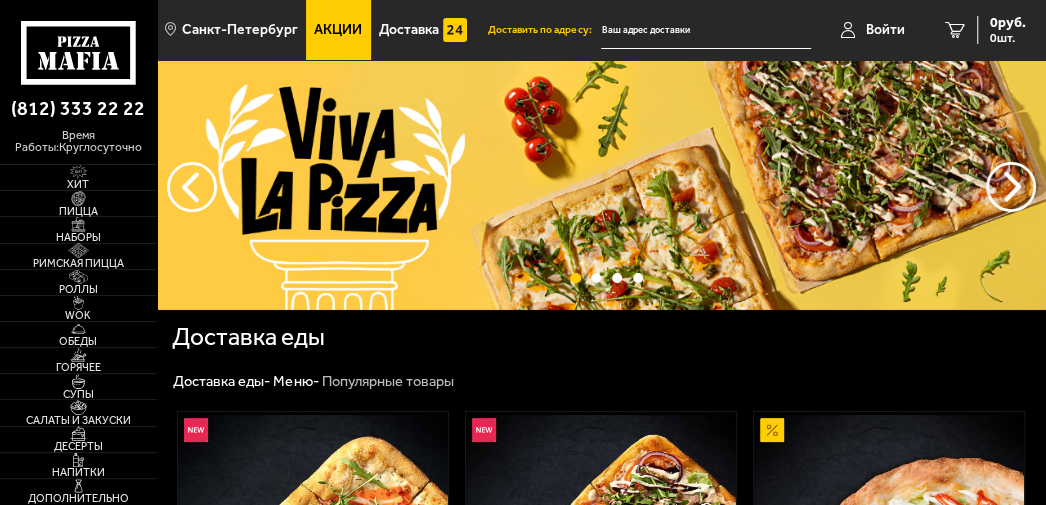 click on "Римская с креветками 360   г . креветка тигровая, моцарелла, руккола, трюфельное масло, оливково-чесночное масло, сливочно-чесночный соус, соус сладкий чили. Выбрать 739   ₽ Римская с мясным ассорти 400   г . ветчина, бекон, пепперони, моцарелла, томаты, лук красный, халапеньо, соус-пицца, руккола, бальзамический крем-соус, трюфельное масло, оливково-чесночное масло, сливочно-чесночный соус. Выбрать 699   ₽ Аль-Шам 25 см (тонкое тесто) 390   г . лук репчатый, цыпленок, салат айсберг, томаты, огурец, моцарелла, сливочно-чесночный соус, кетчуп. Топпинги Выбрать 595  ₽ 529   ₽ 510   г ." at bounding box center [601, 1528] 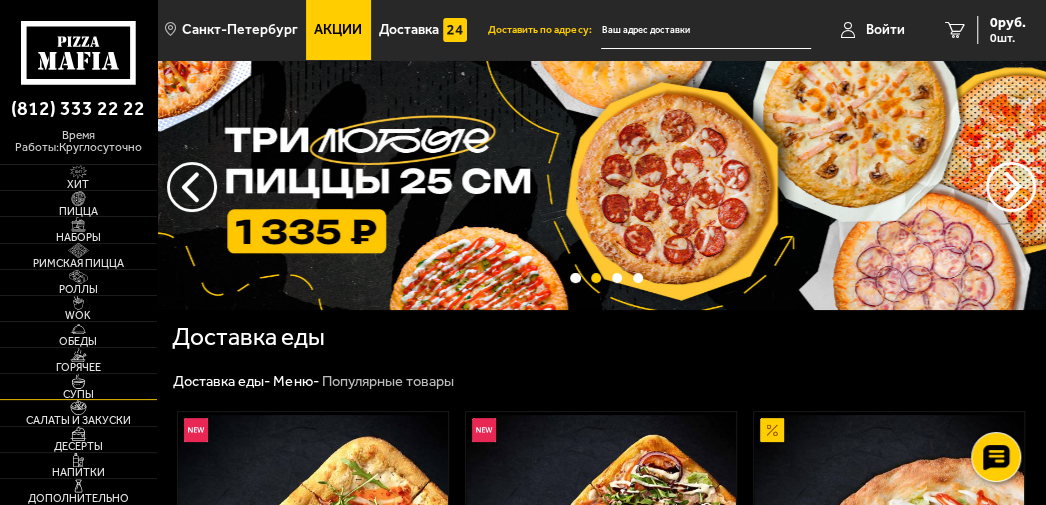 click on "Супы" at bounding box center (78, 394) 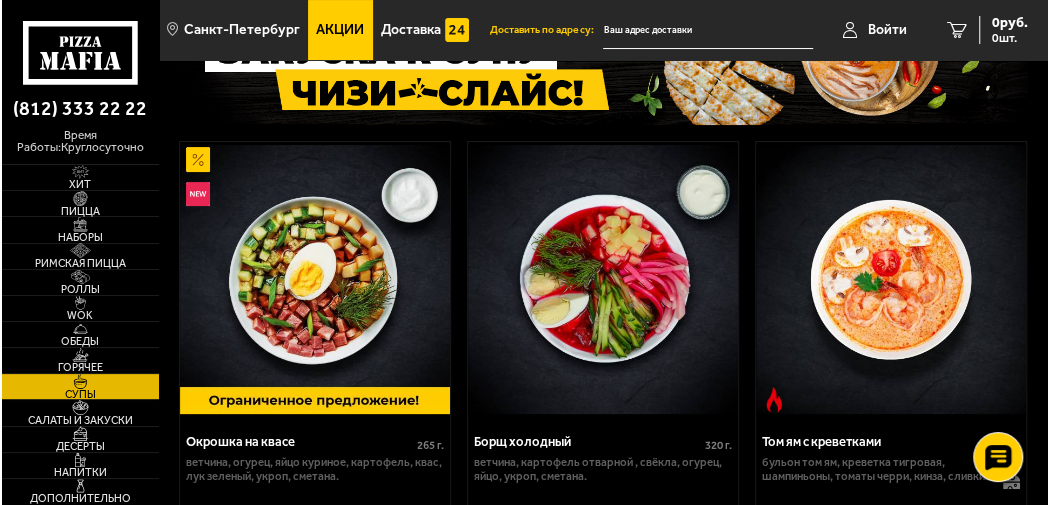 scroll, scrollTop: 100, scrollLeft: 0, axis: vertical 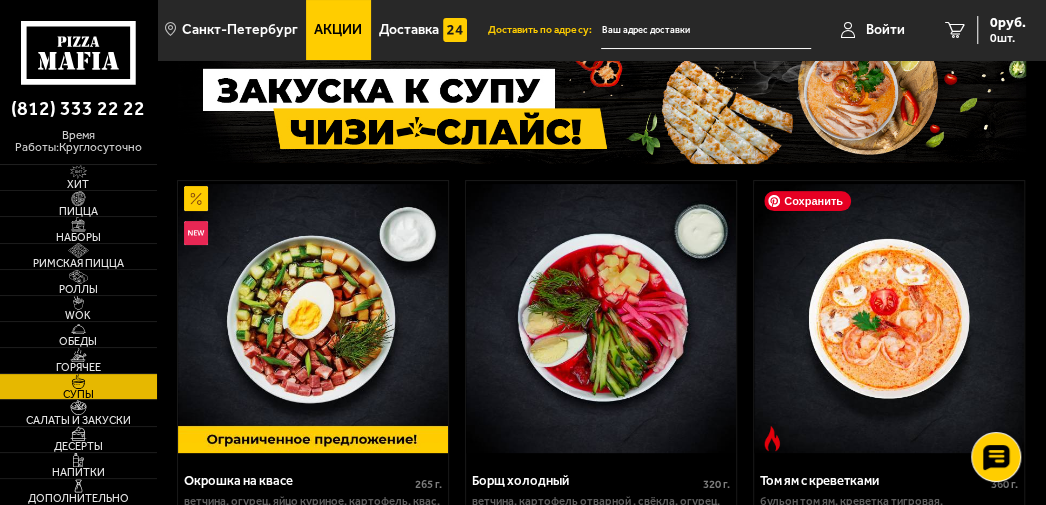 click at bounding box center [889, 318] 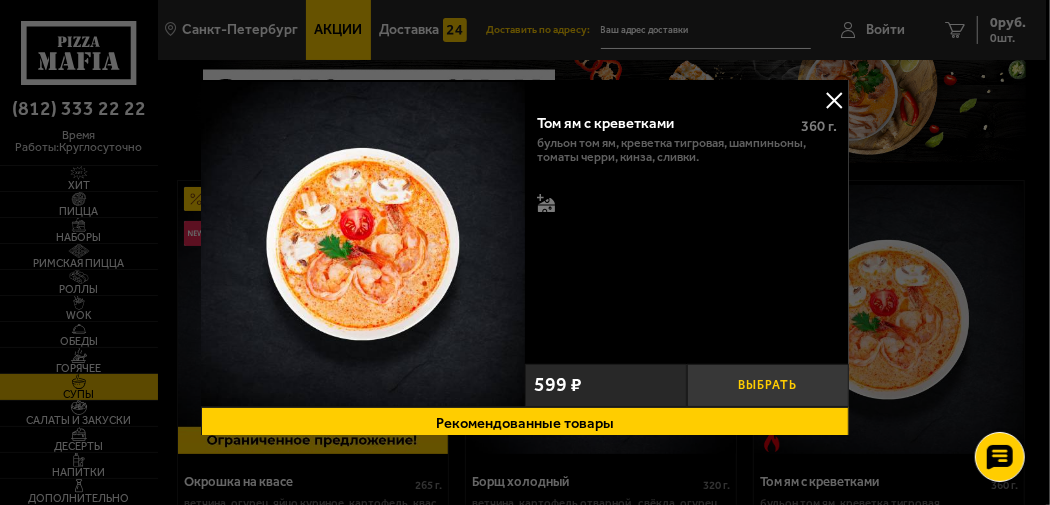 click on "Выбрать" at bounding box center (768, 385) 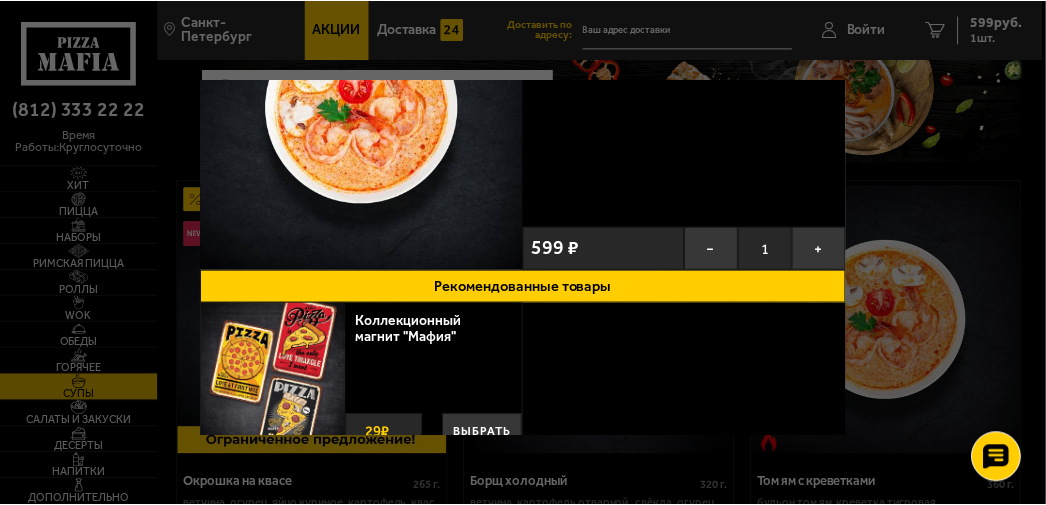 scroll, scrollTop: 175, scrollLeft: 0, axis: vertical 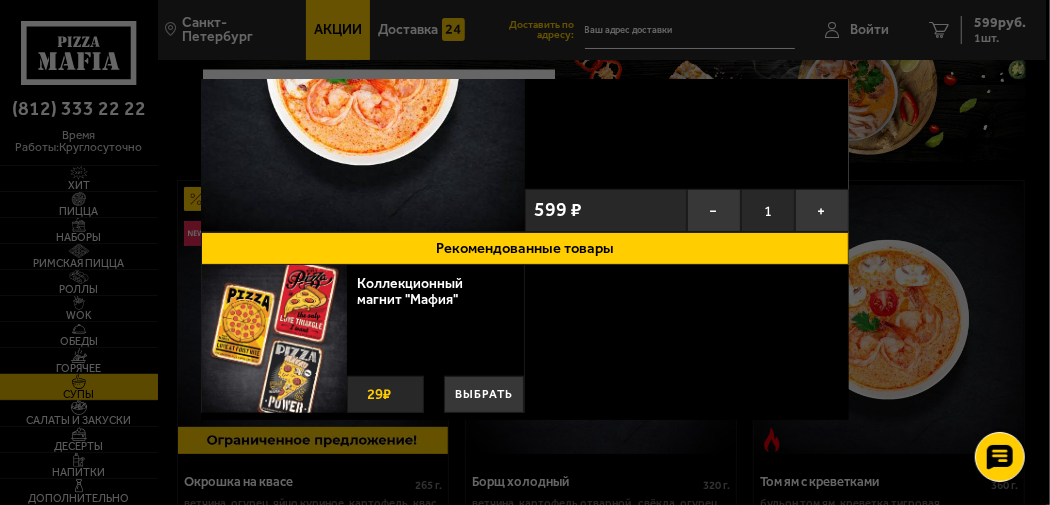 click at bounding box center (525, 252) 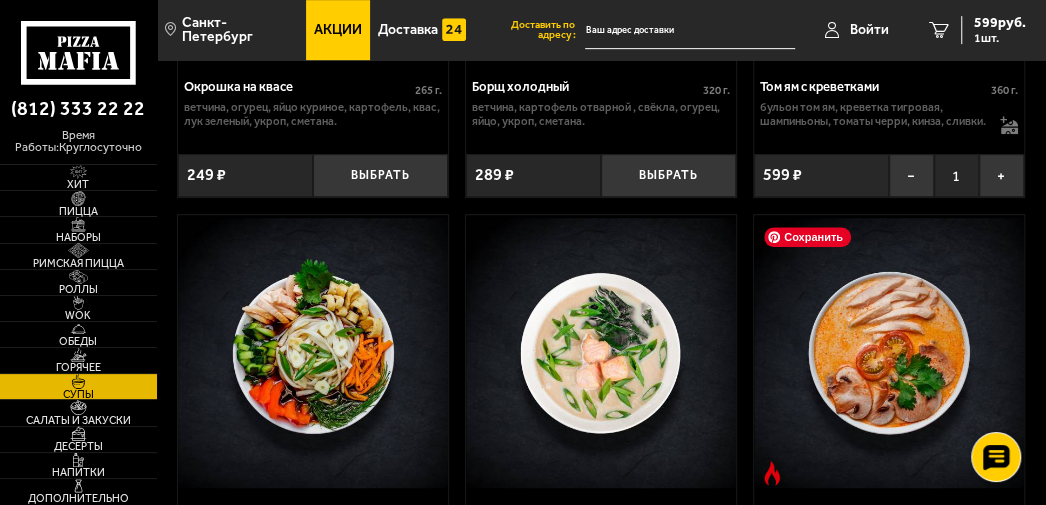 scroll, scrollTop: 600, scrollLeft: 0, axis: vertical 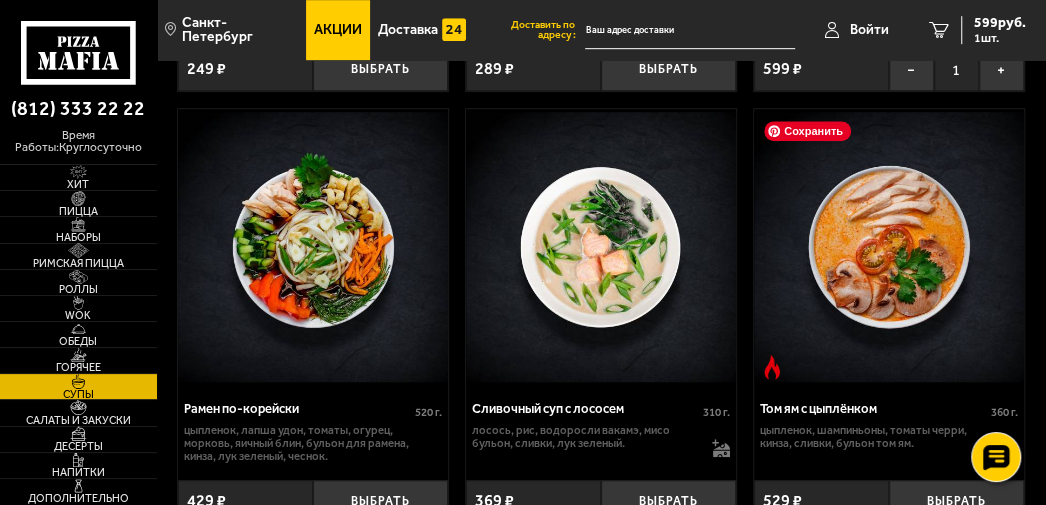 click at bounding box center [889, 246] 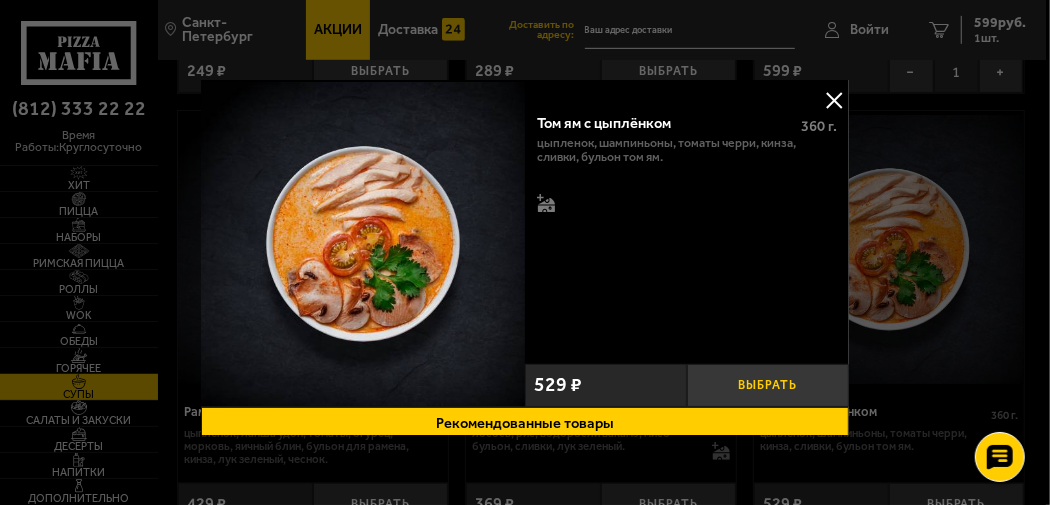 click on "Выбрать" at bounding box center [768, 385] 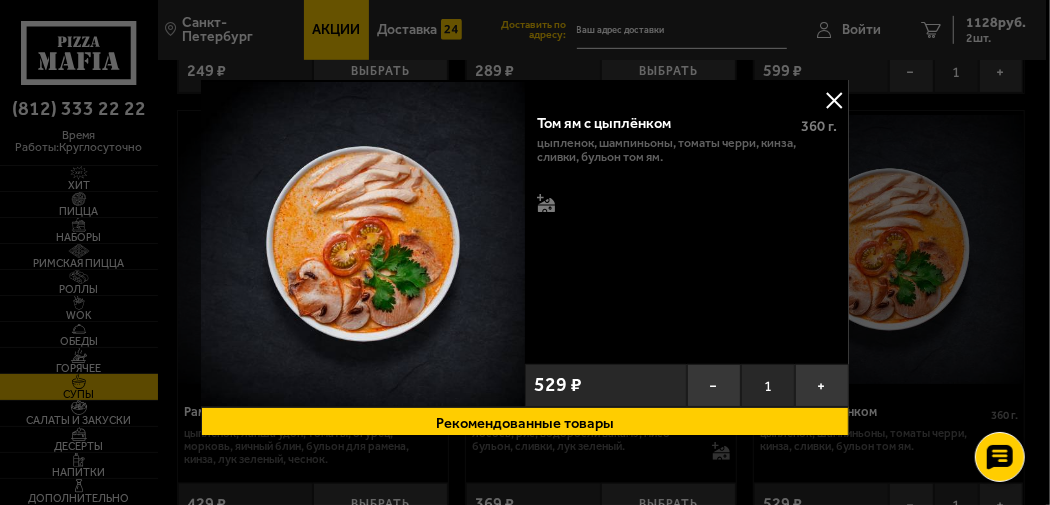 click at bounding box center (525, 252) 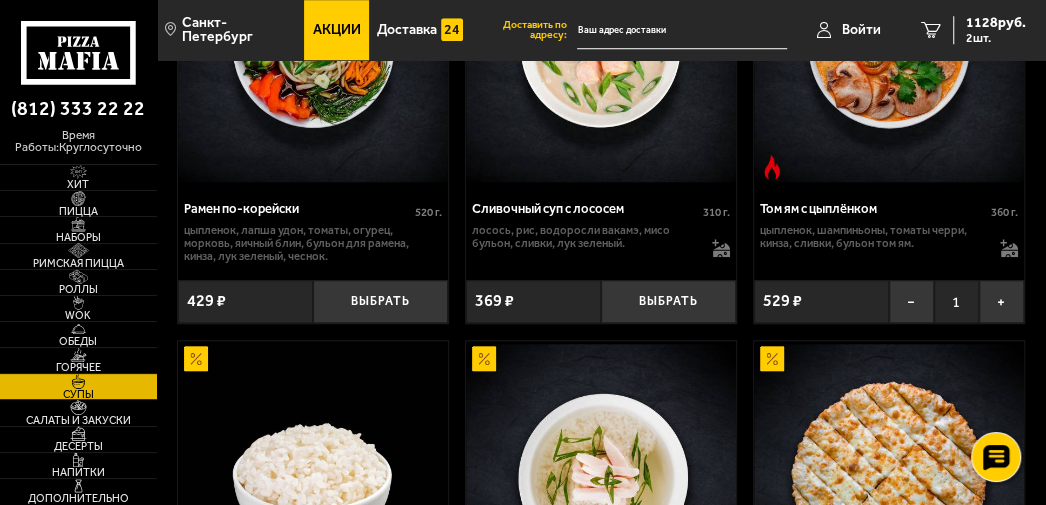 scroll, scrollTop: 700, scrollLeft: 0, axis: vertical 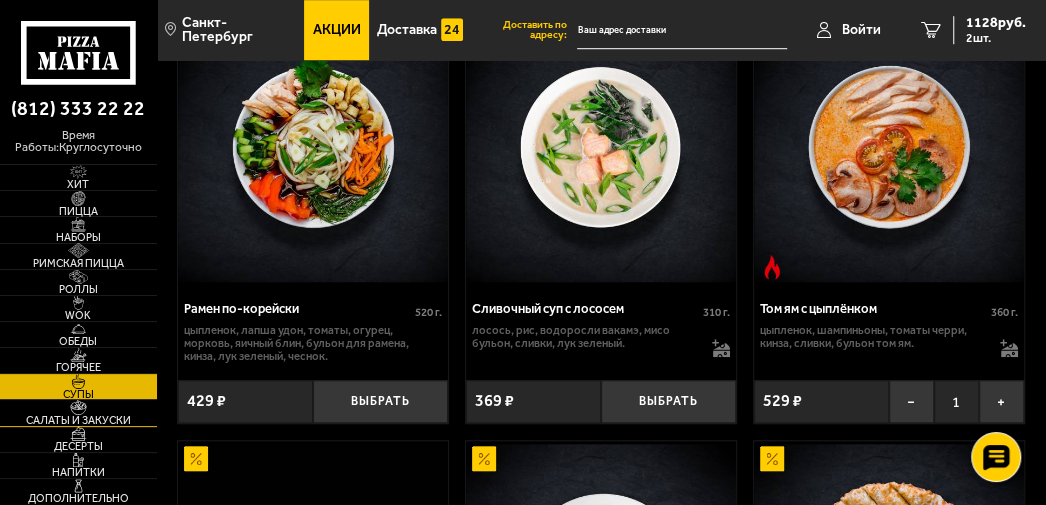 click on "Салаты и закуски" at bounding box center (78, 420) 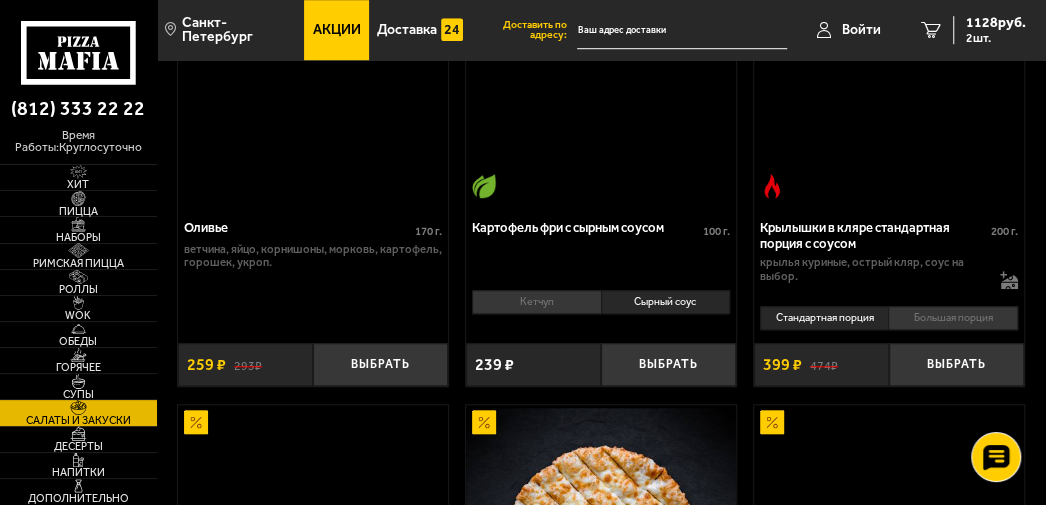 scroll, scrollTop: 0, scrollLeft: 0, axis: both 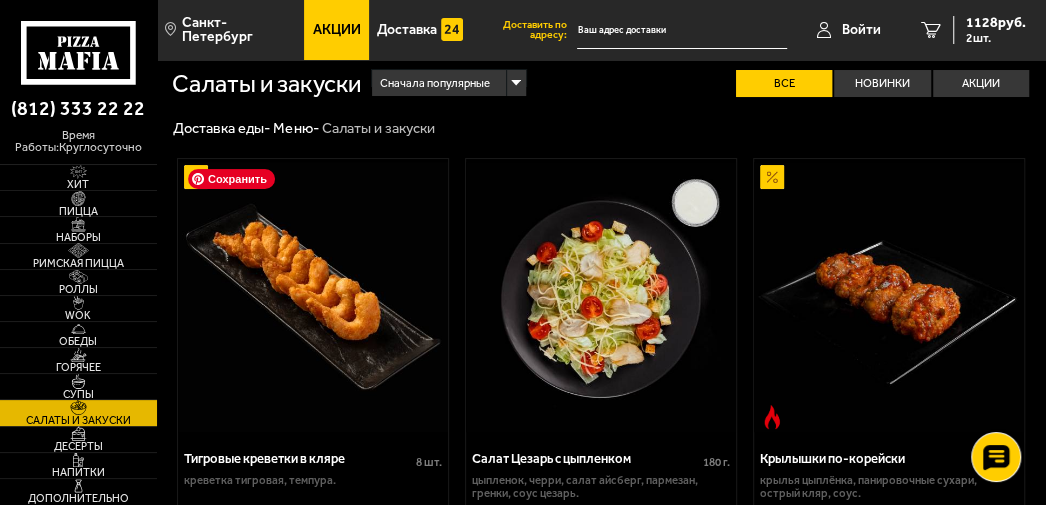 click at bounding box center [313, 296] 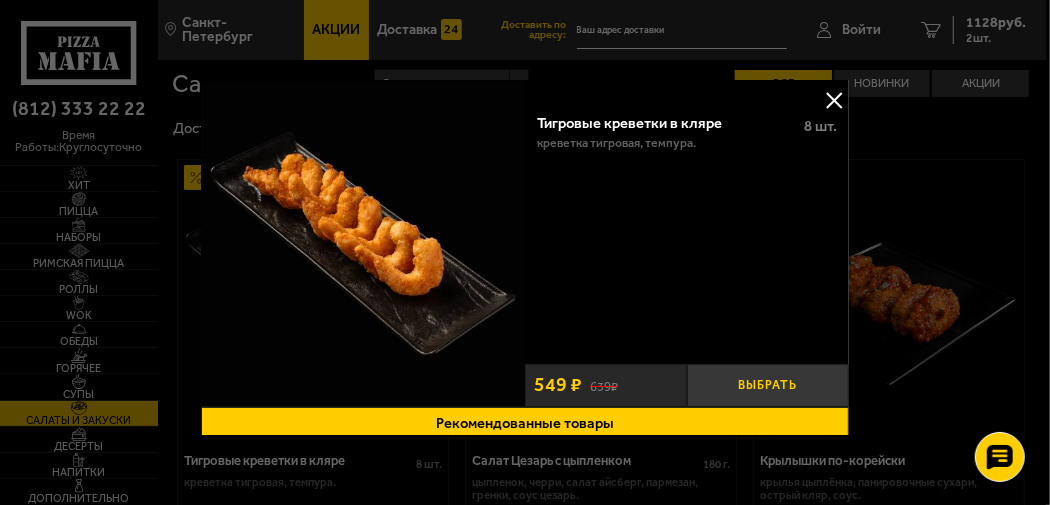 click on "Выбрать" at bounding box center [768, 385] 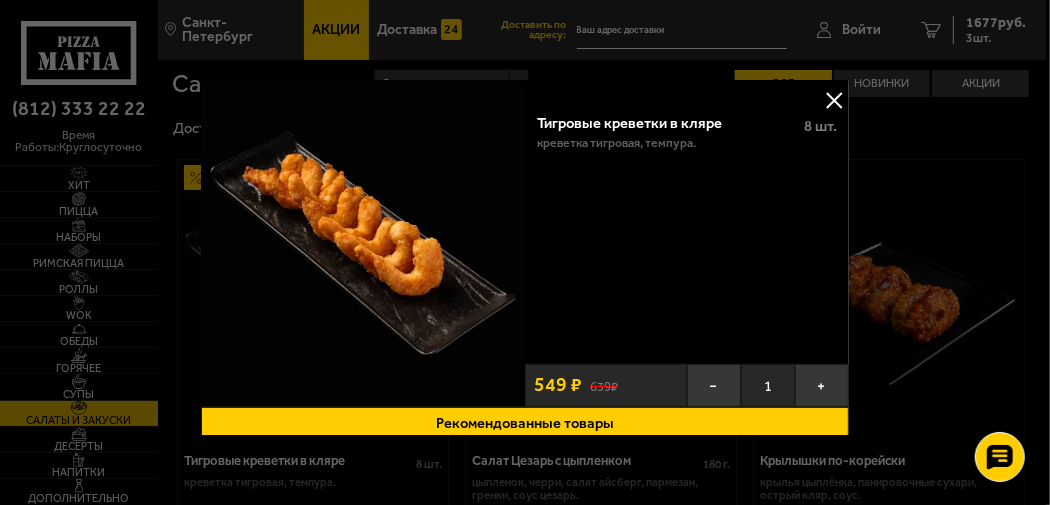 click at bounding box center (525, 252) 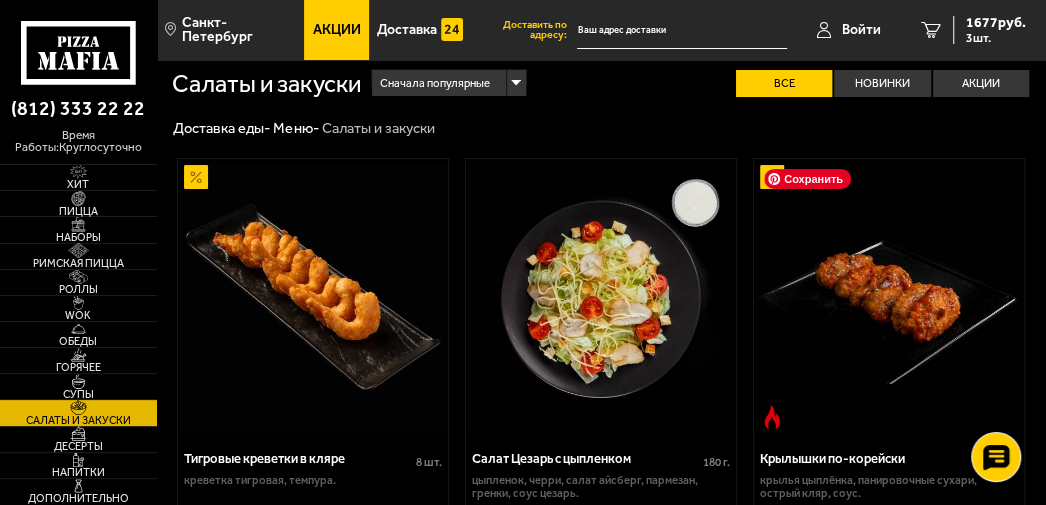 click at bounding box center (889, 296) 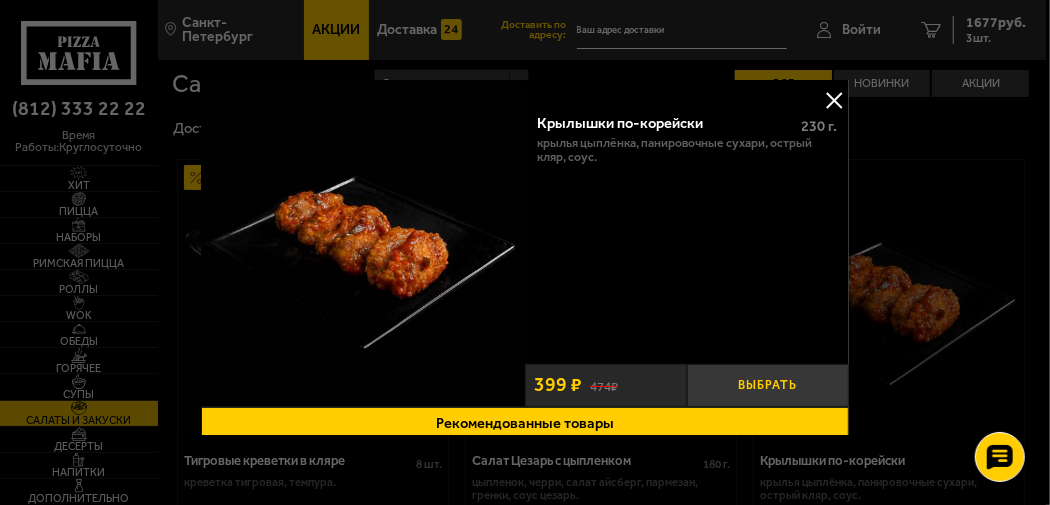 click on "Выбрать" at bounding box center [768, 385] 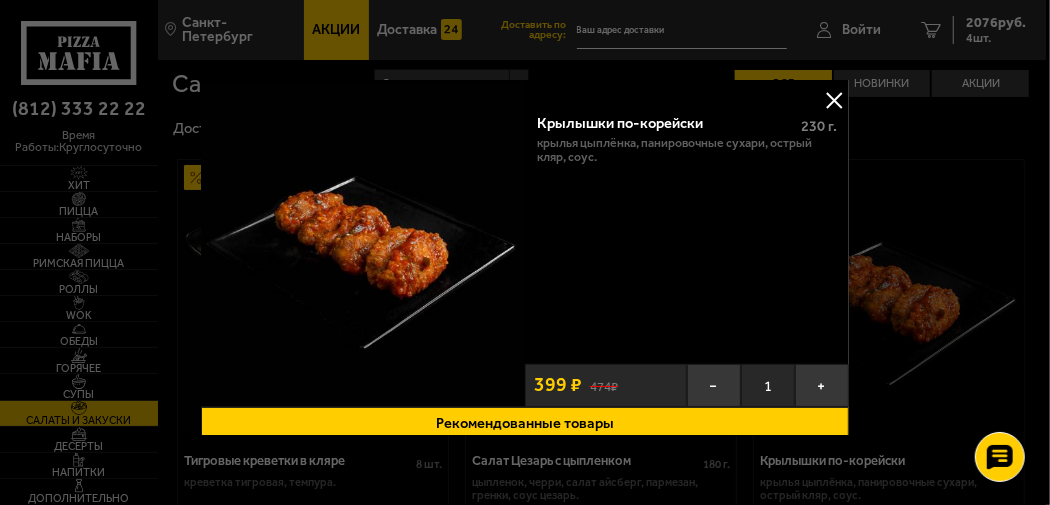 click at bounding box center (525, 252) 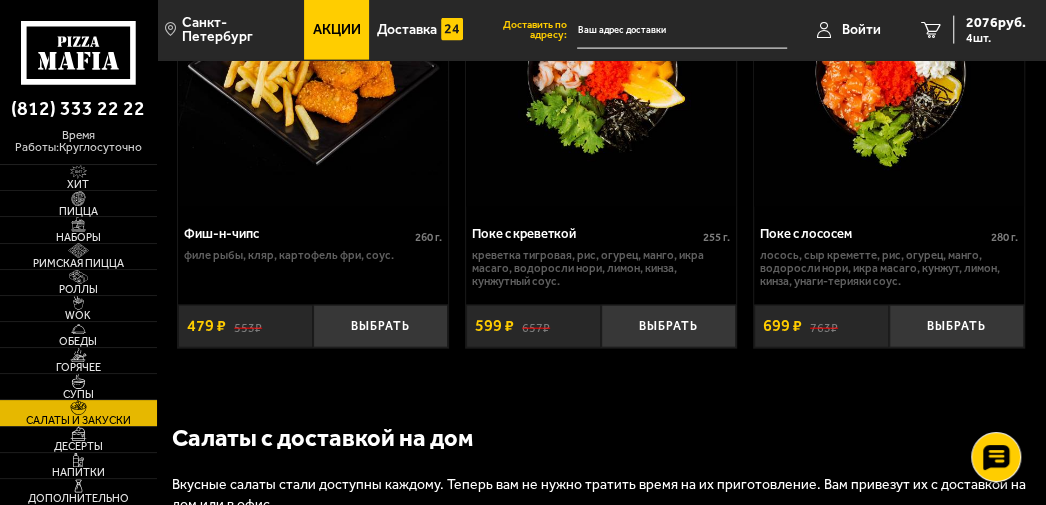 scroll, scrollTop: 2100, scrollLeft: 0, axis: vertical 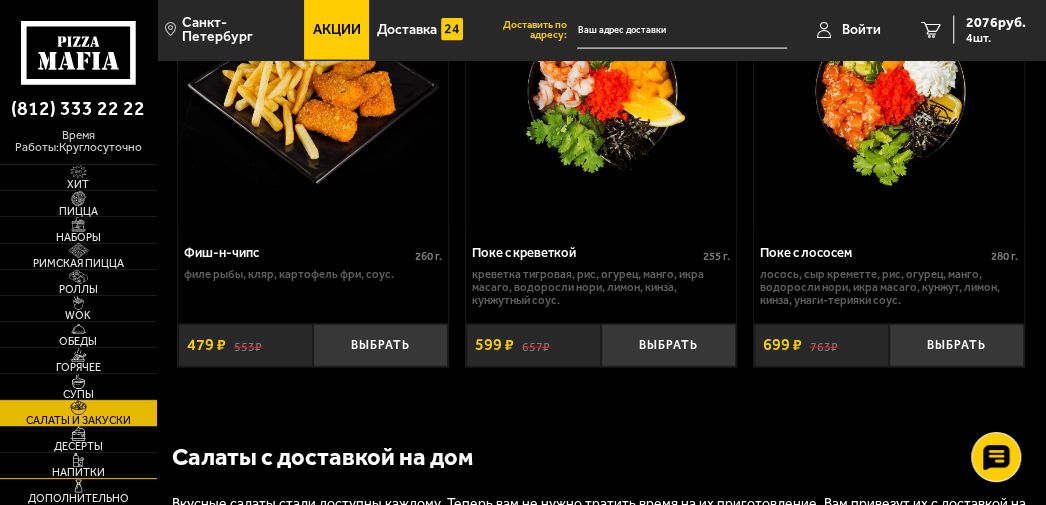 click on "Напитки" at bounding box center [78, 472] 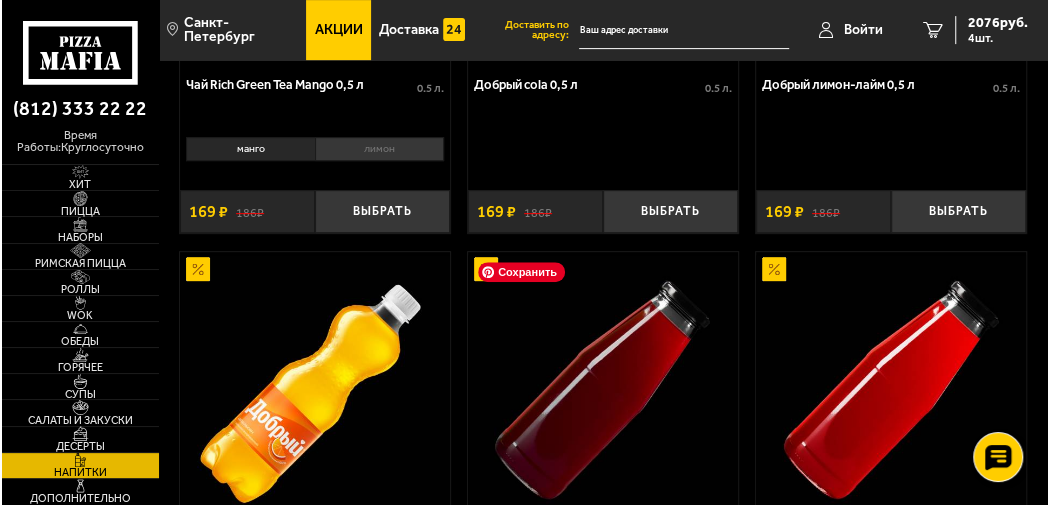 scroll, scrollTop: 400, scrollLeft: 0, axis: vertical 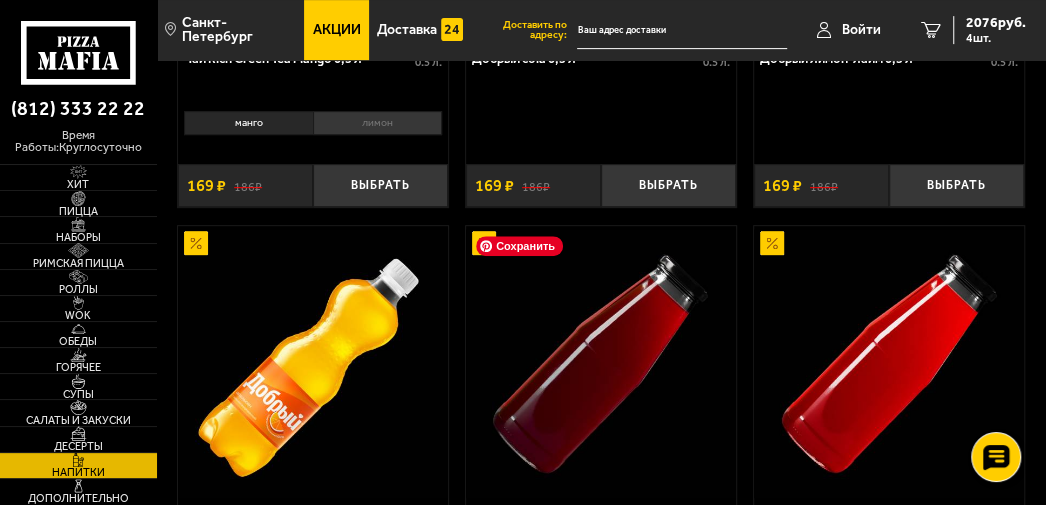 click at bounding box center (601, 363) 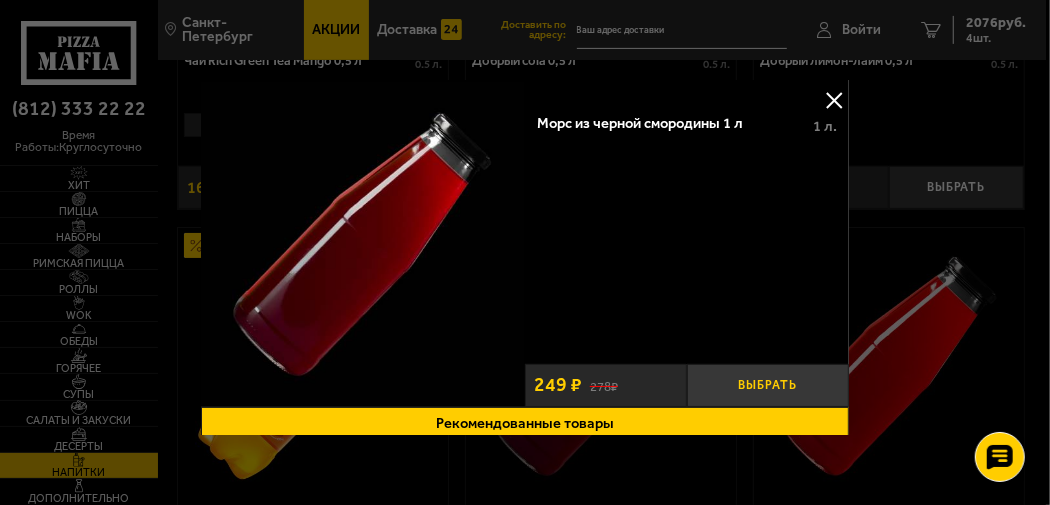 click on "Выбрать" at bounding box center [768, 385] 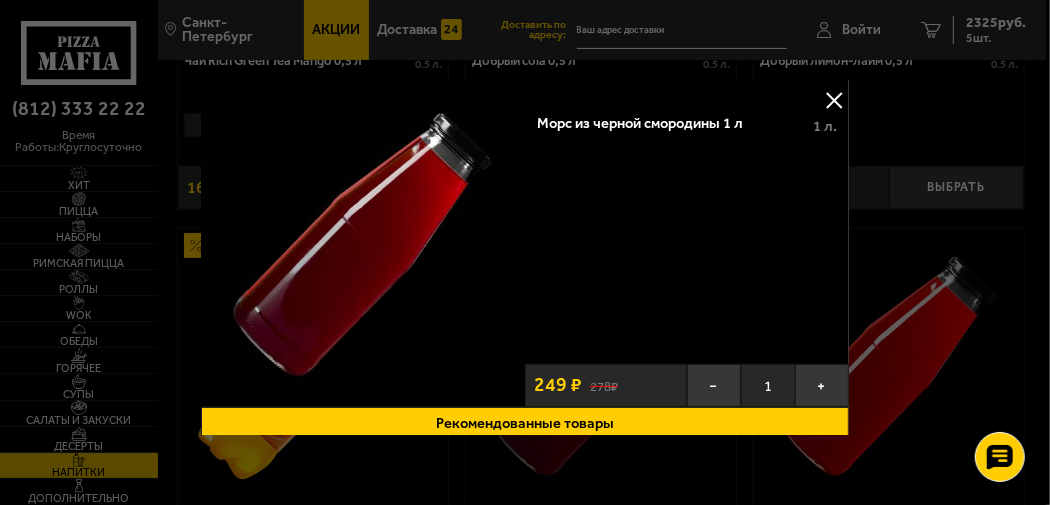 click at bounding box center (525, 252) 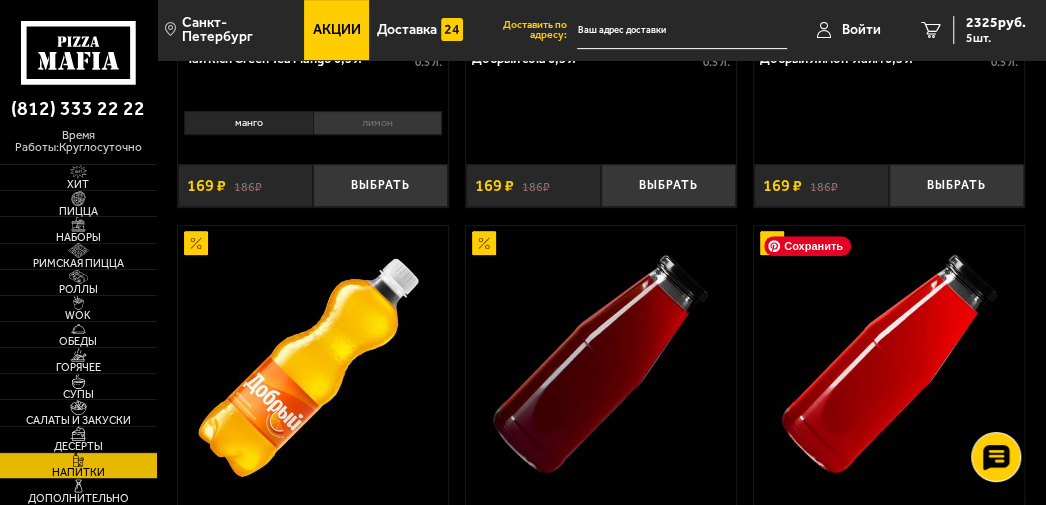 click at bounding box center [889, 363] 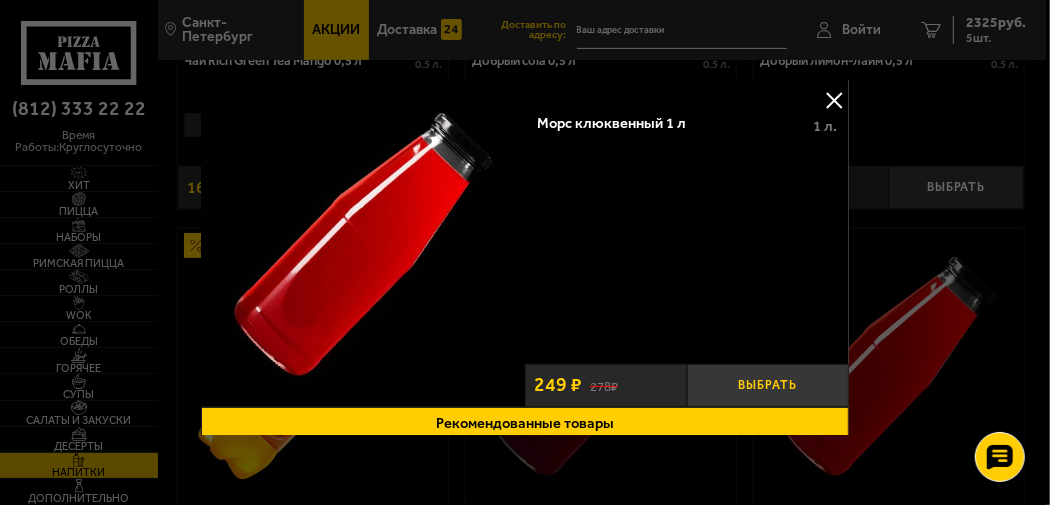 click on "Выбрать" at bounding box center [768, 385] 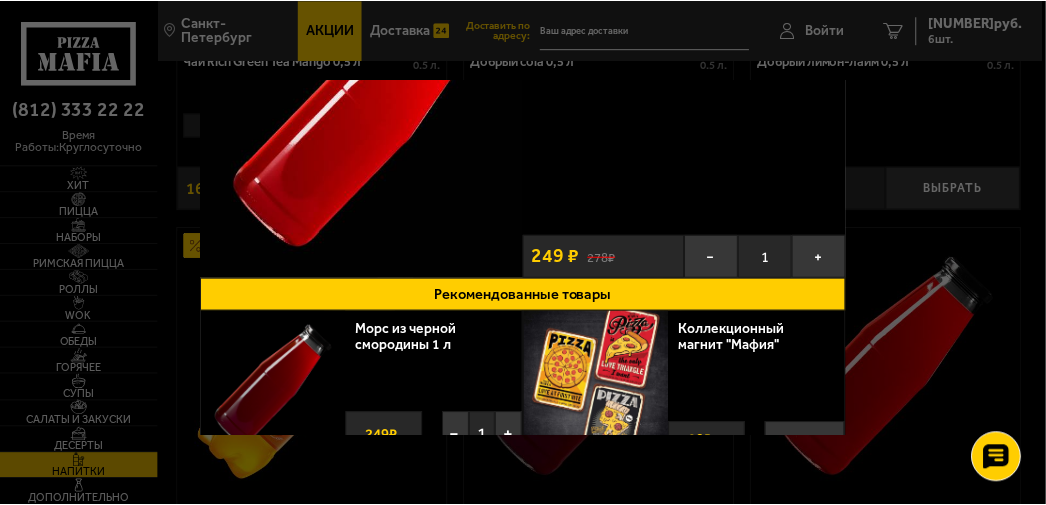 scroll, scrollTop: 175, scrollLeft: 0, axis: vertical 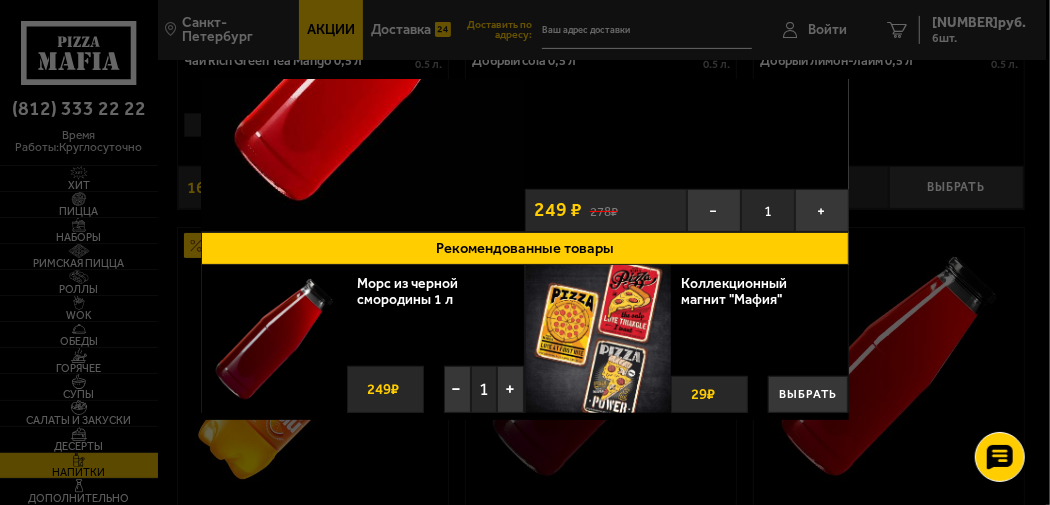 click at bounding box center [525, 252] 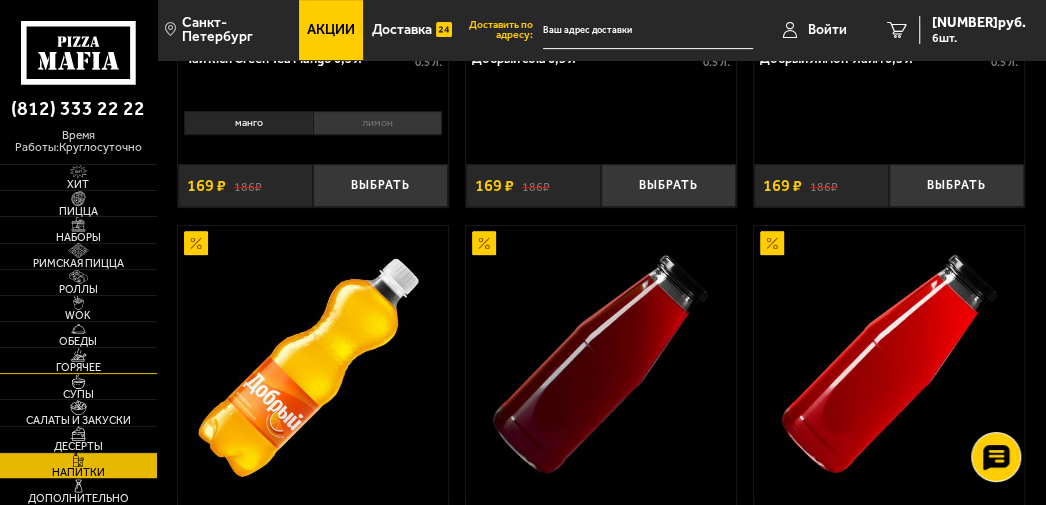 click on "Горячее" at bounding box center (78, 367) 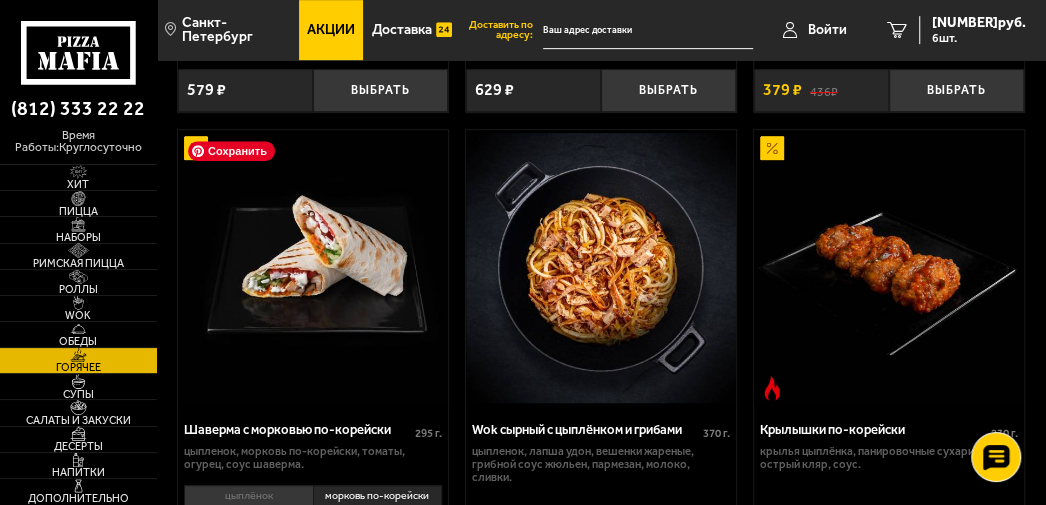 scroll, scrollTop: 500, scrollLeft: 0, axis: vertical 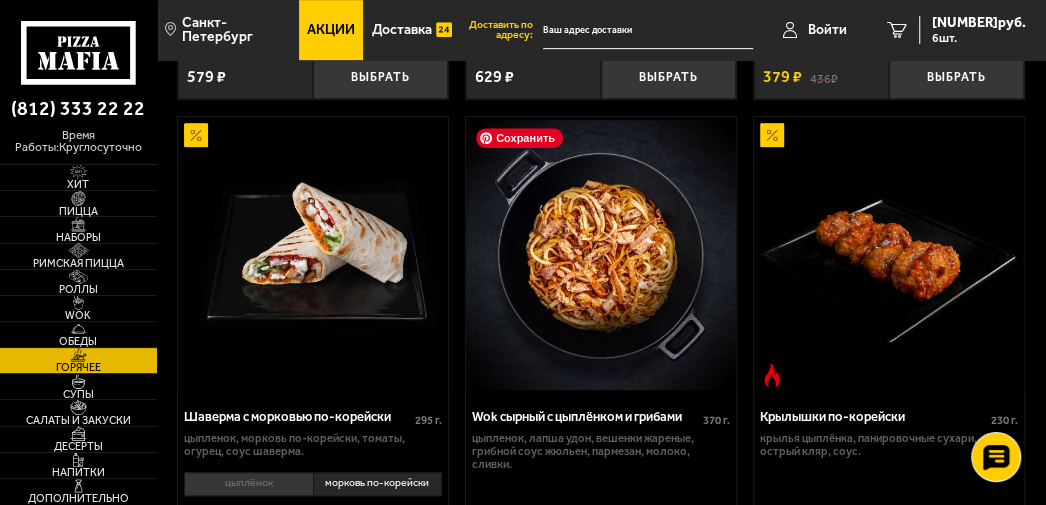click at bounding box center (601, 254) 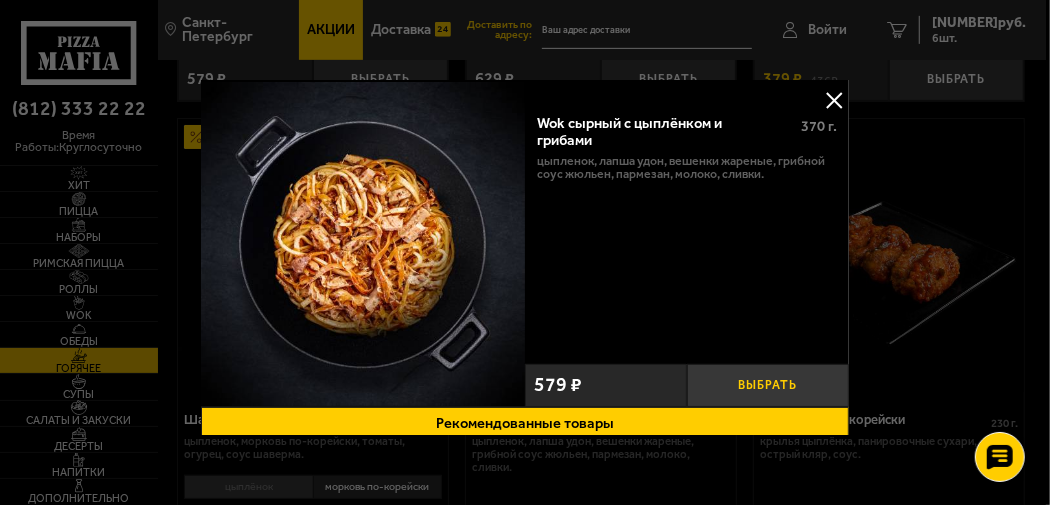 click on "Выбрать" at bounding box center (768, 385) 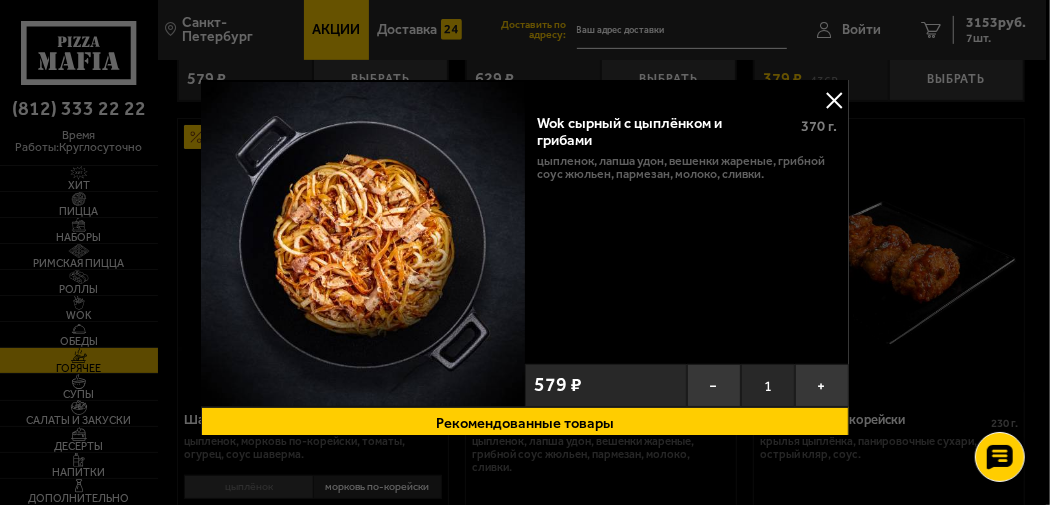 click at bounding box center (525, 252) 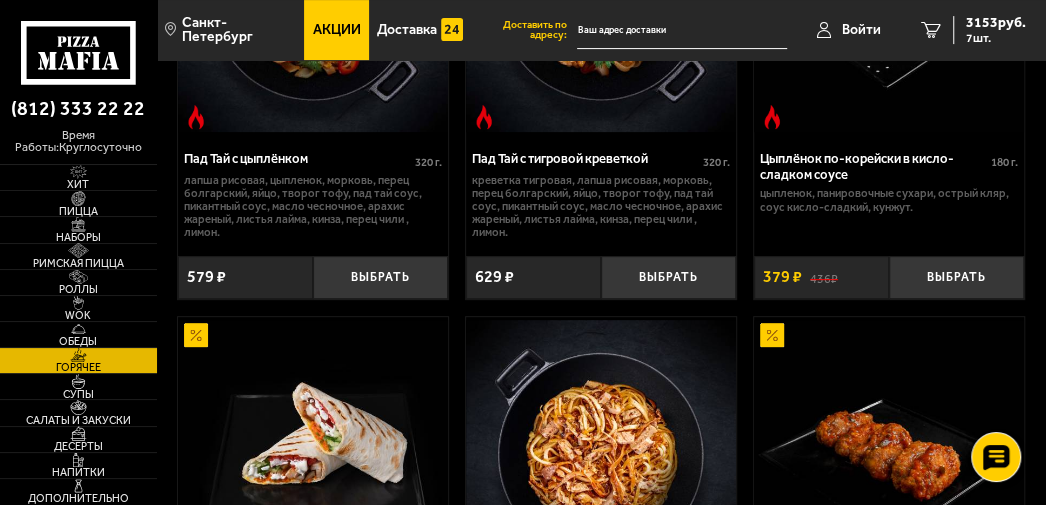 scroll, scrollTop: 200, scrollLeft: 0, axis: vertical 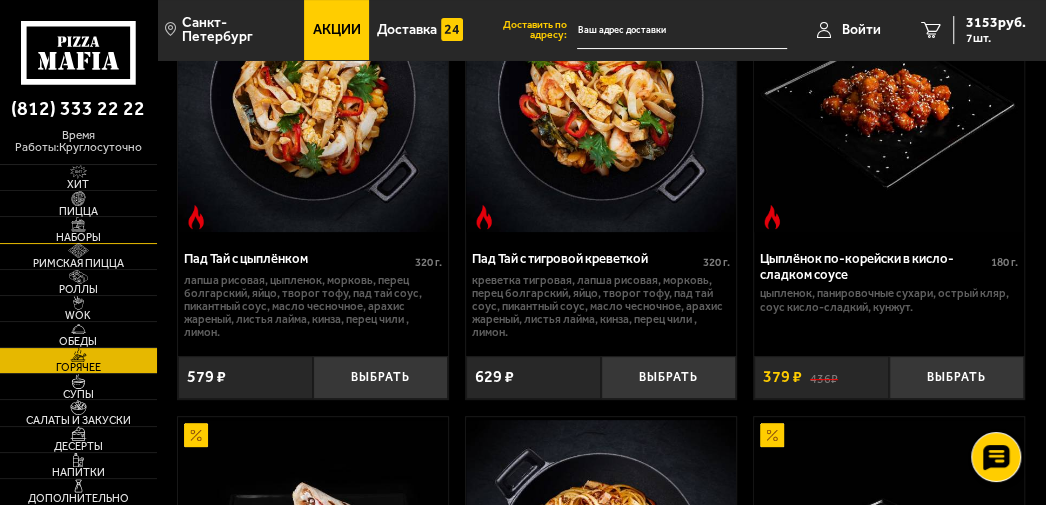 click on "Наборы" at bounding box center (78, 237) 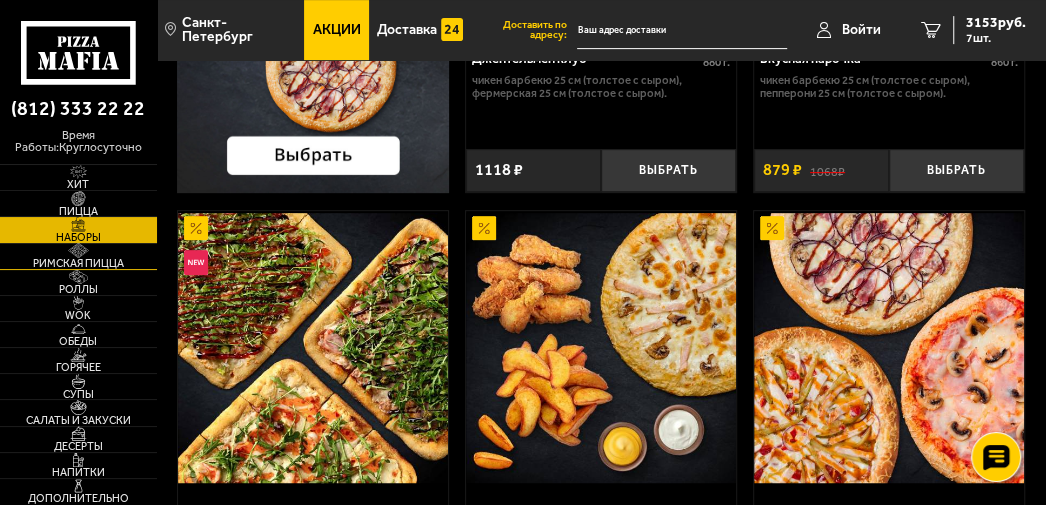 scroll, scrollTop: 600, scrollLeft: 0, axis: vertical 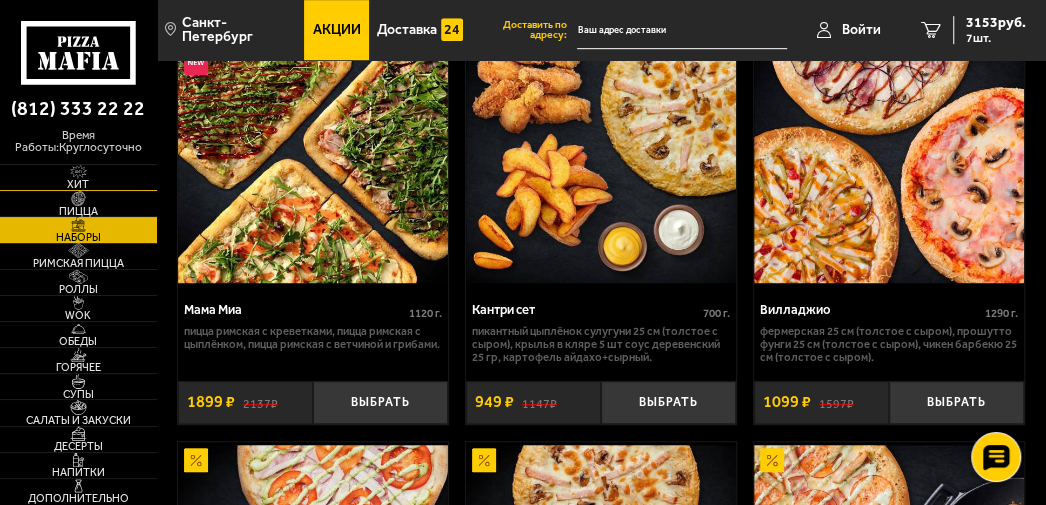 click on "Хит" at bounding box center (78, 184) 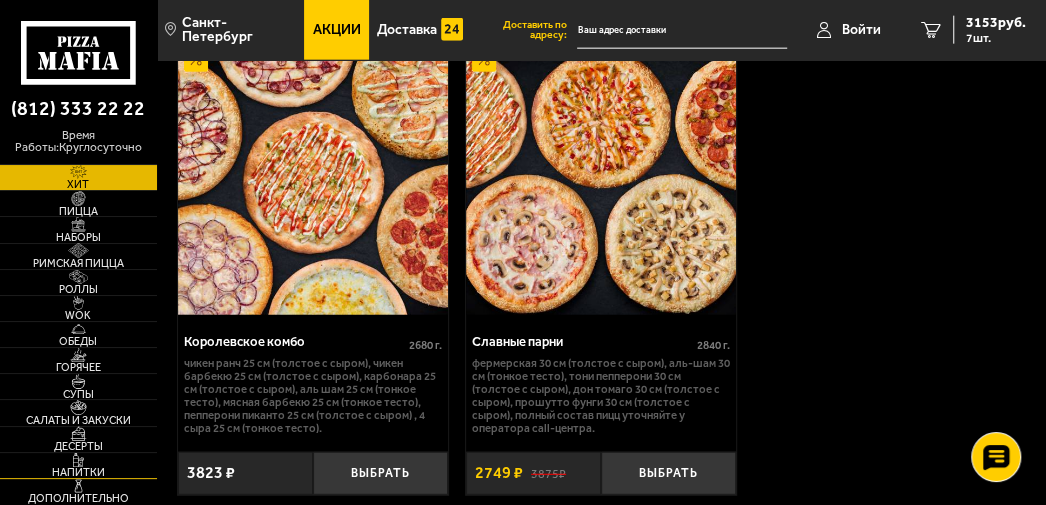 scroll, scrollTop: 2228, scrollLeft: 0, axis: vertical 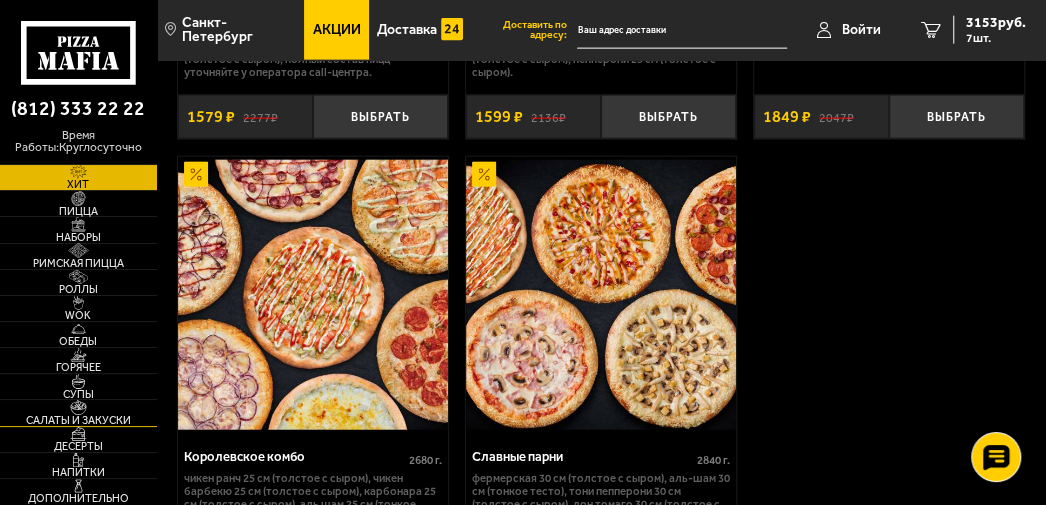 click on "Салаты и закуски" at bounding box center [78, 420] 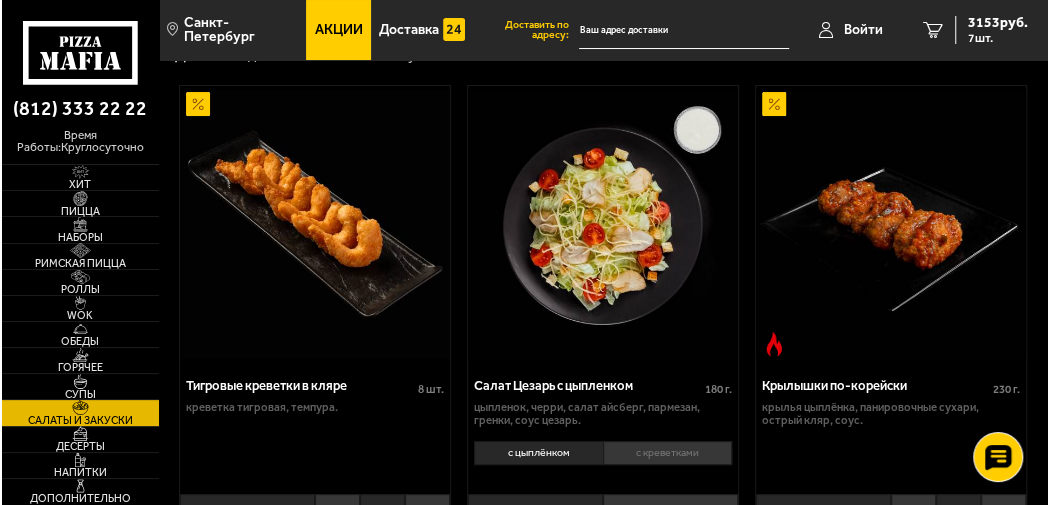 scroll, scrollTop: 0, scrollLeft: 0, axis: both 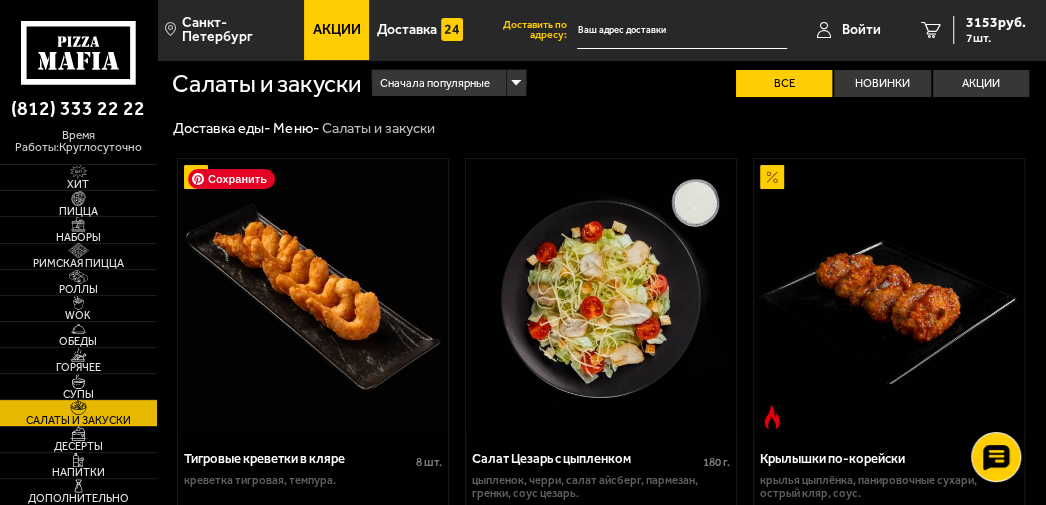click at bounding box center (313, 296) 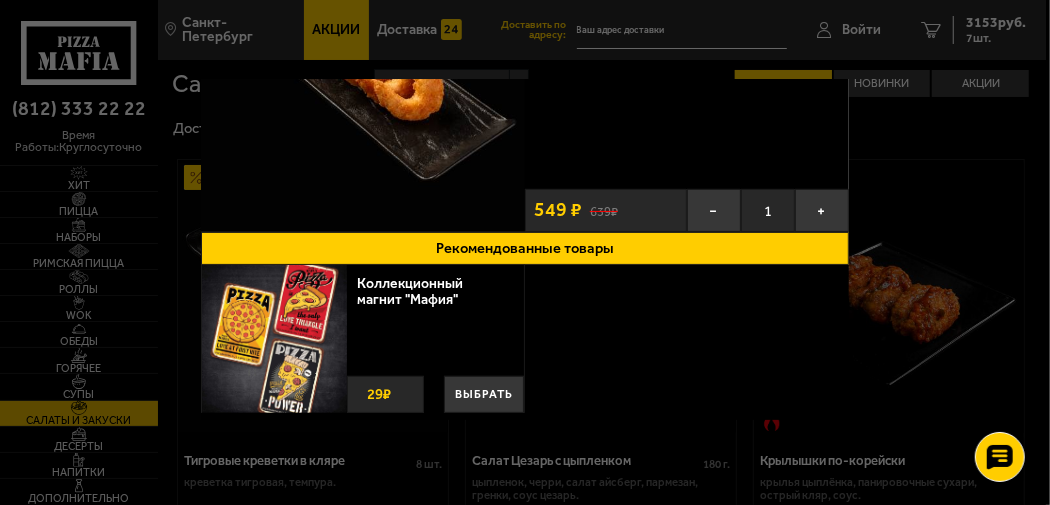 scroll, scrollTop: 75, scrollLeft: 0, axis: vertical 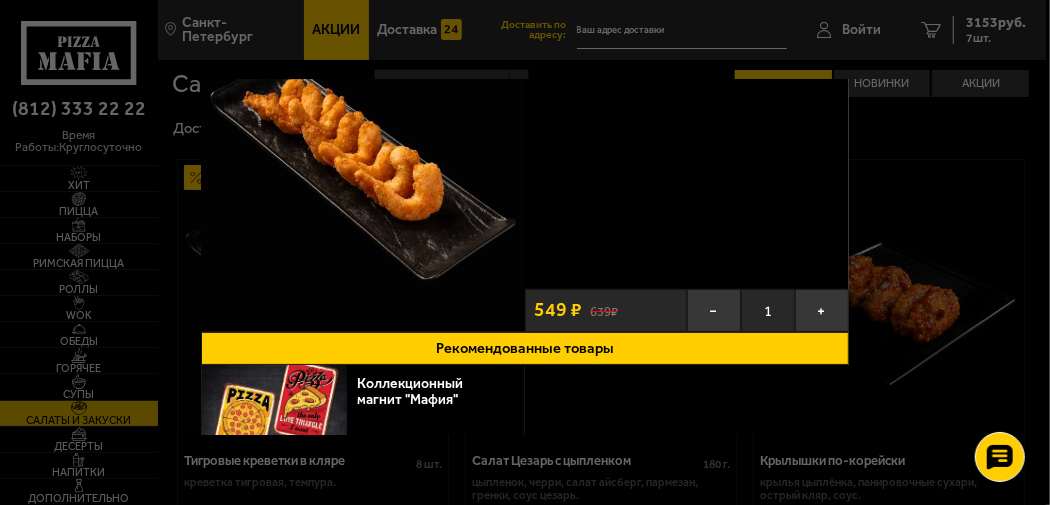 click on "Рекомендованные товары" at bounding box center (525, 348) 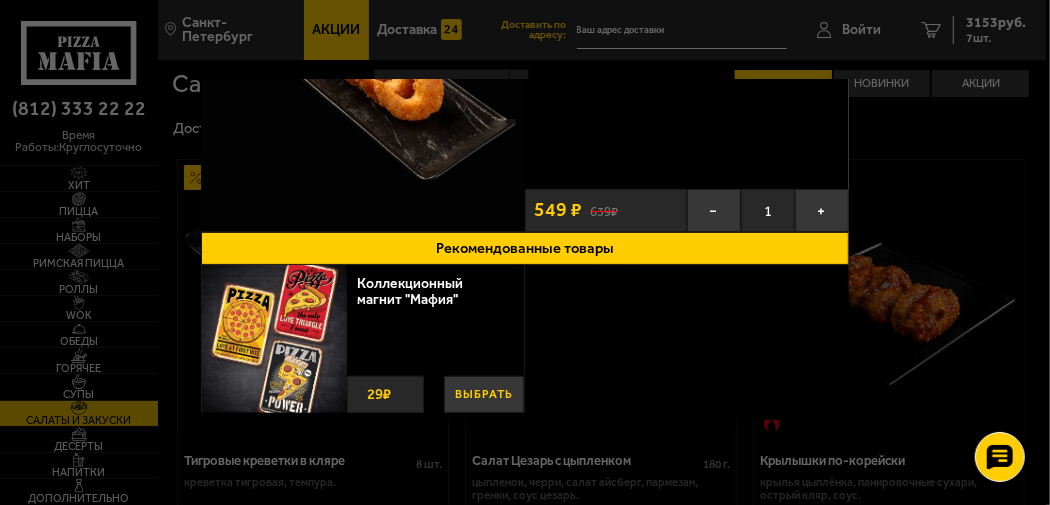 click on "Выбрать" at bounding box center (484, 394) 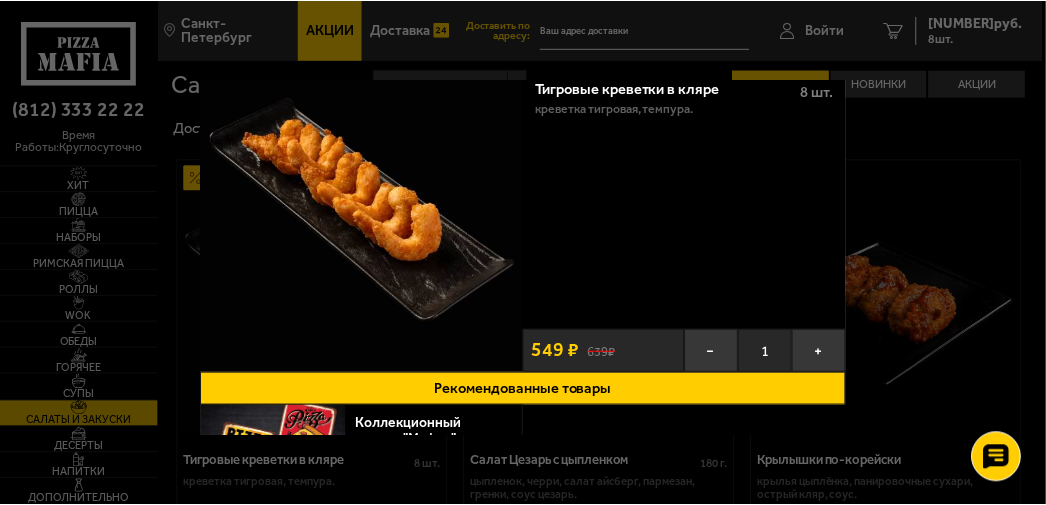 scroll, scrollTop: 0, scrollLeft: 0, axis: both 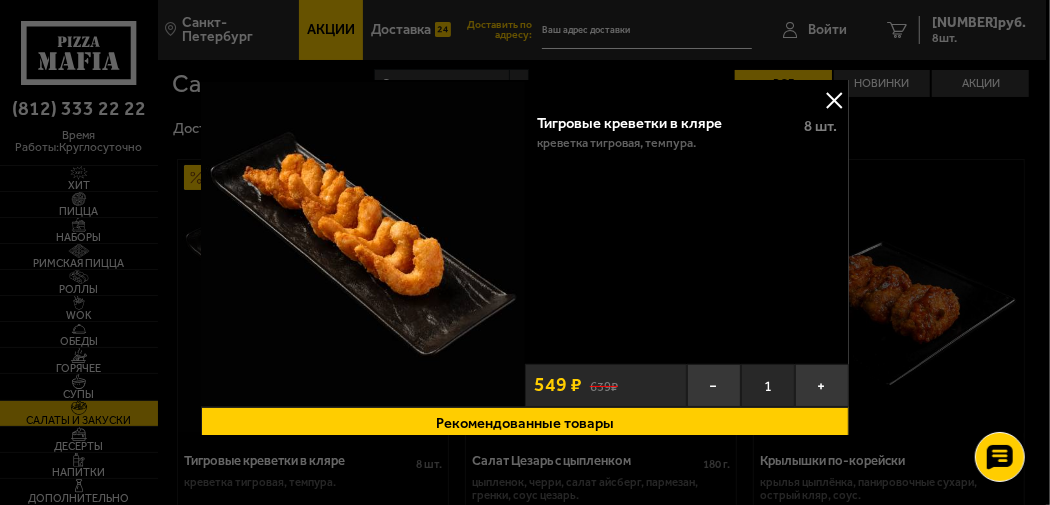 click at bounding box center (525, 252) 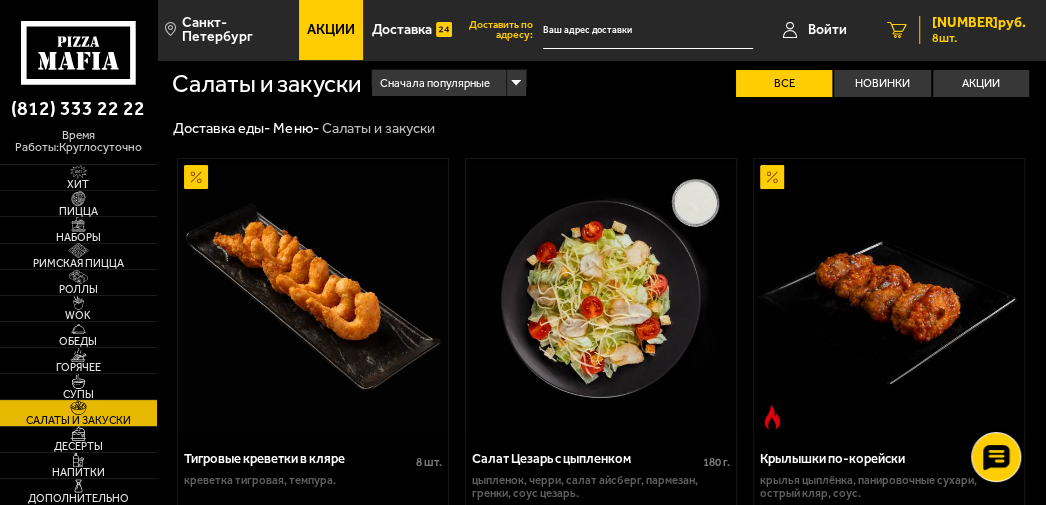 click on "8 3182  руб. 8  шт." at bounding box center [956, 30] 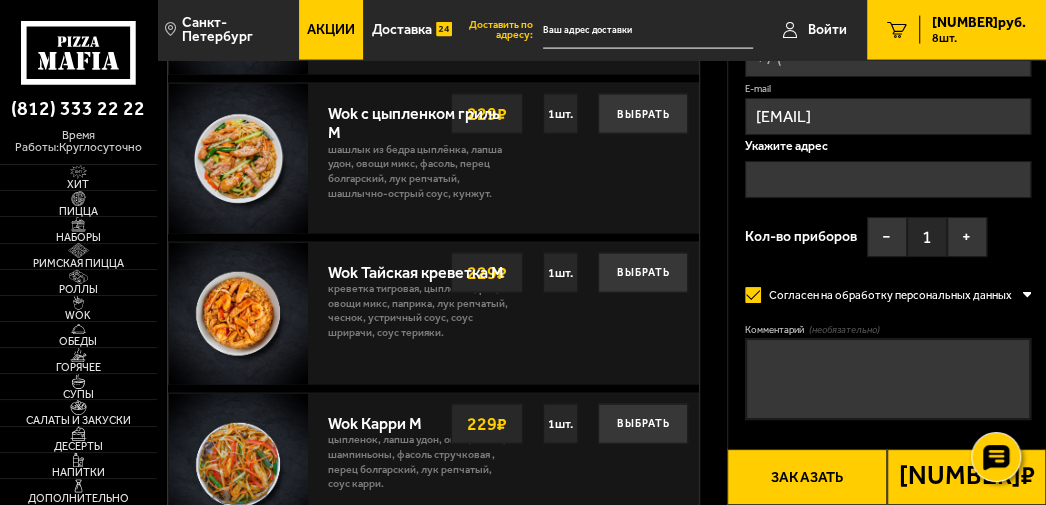 scroll, scrollTop: 2300, scrollLeft: 0, axis: vertical 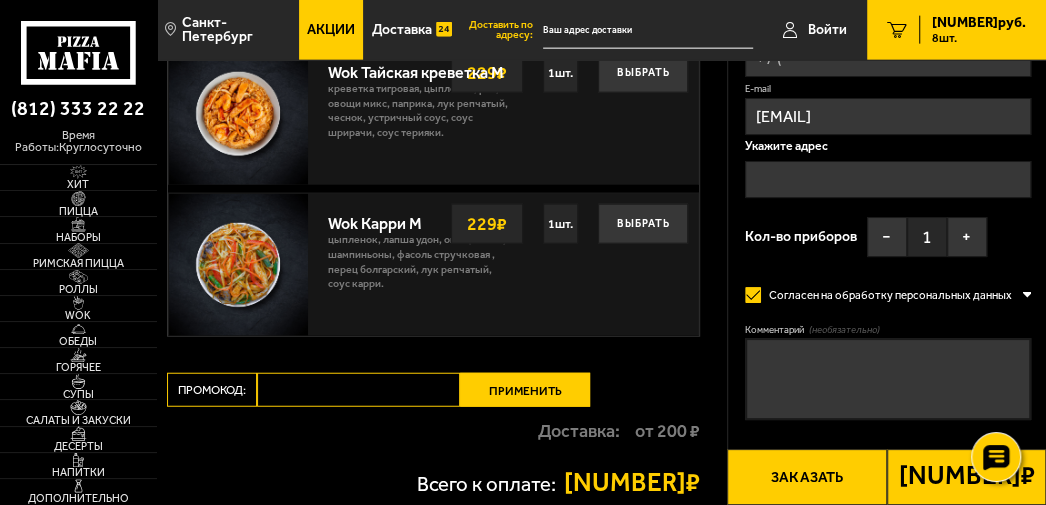 click on "Заказать" at bounding box center [806, 477] 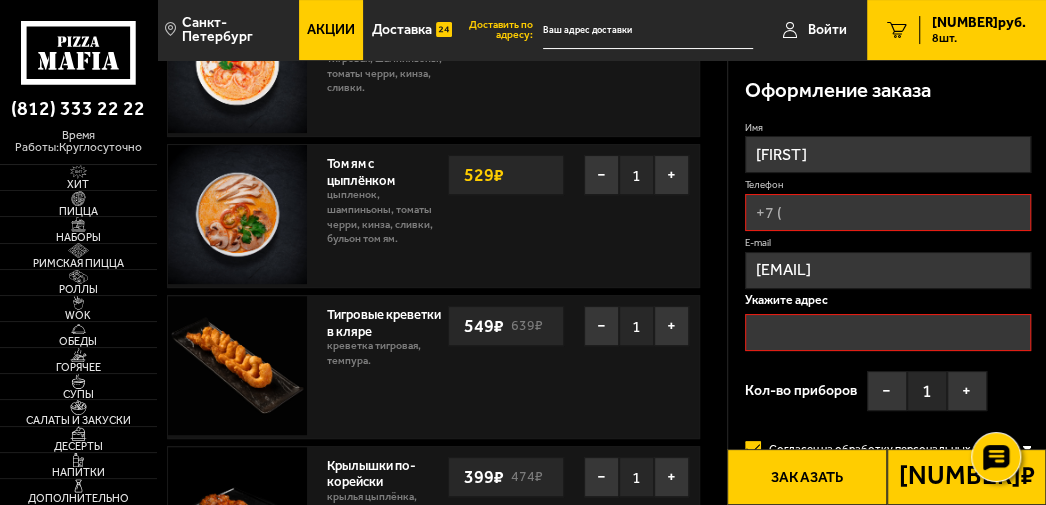 scroll, scrollTop: 170, scrollLeft: 0, axis: vertical 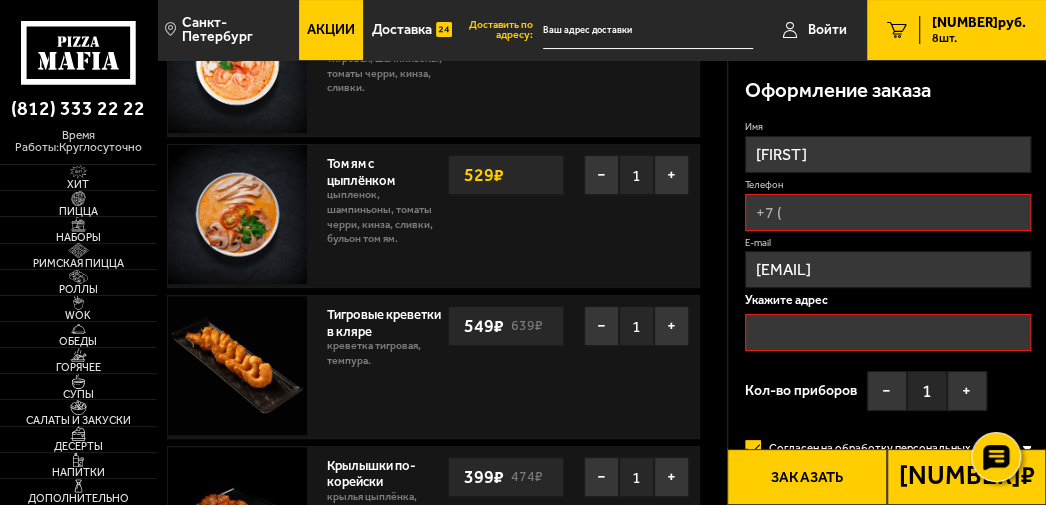 click on "3182  ₽" at bounding box center [966, 477] 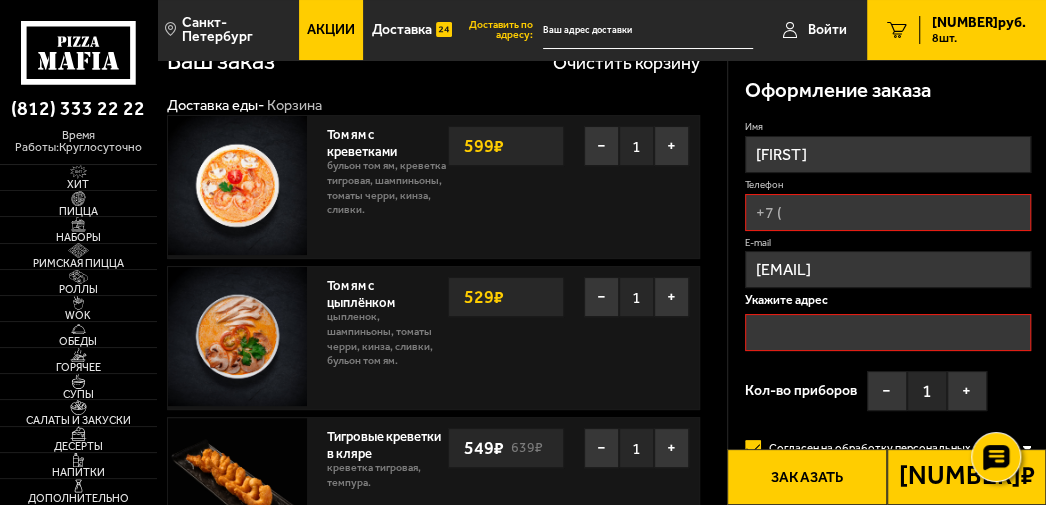 scroll, scrollTop: 0, scrollLeft: 0, axis: both 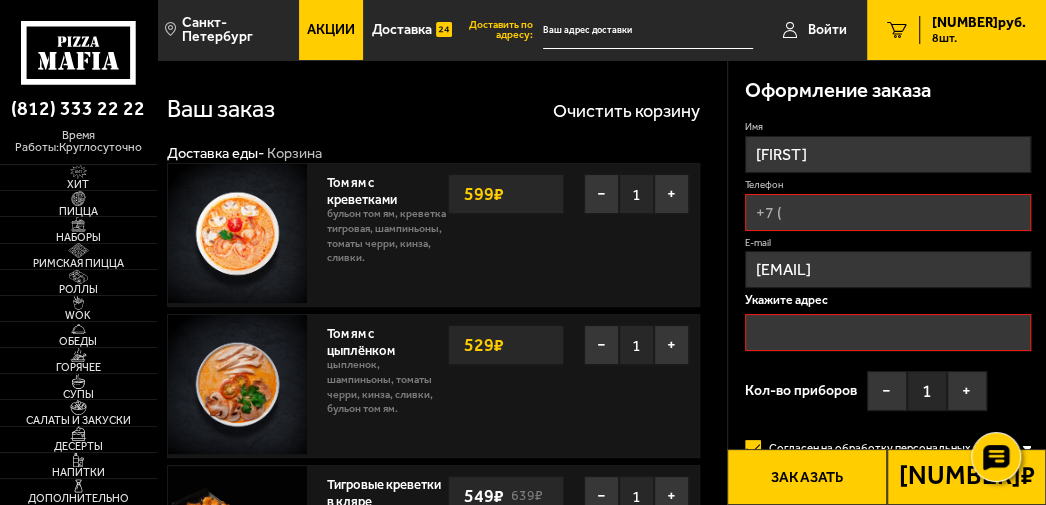 click on "Заказать" at bounding box center (806, 477) 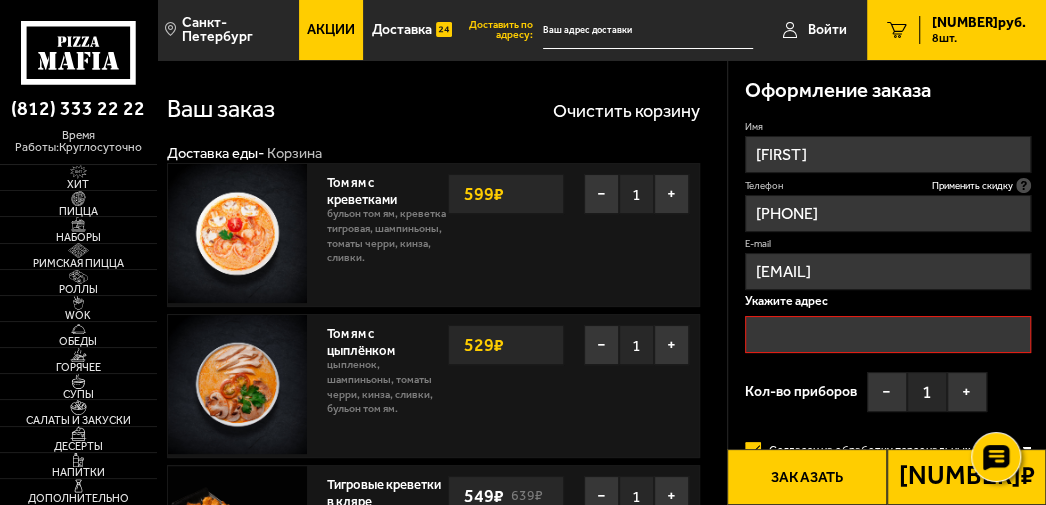 click at bounding box center (888, 334) 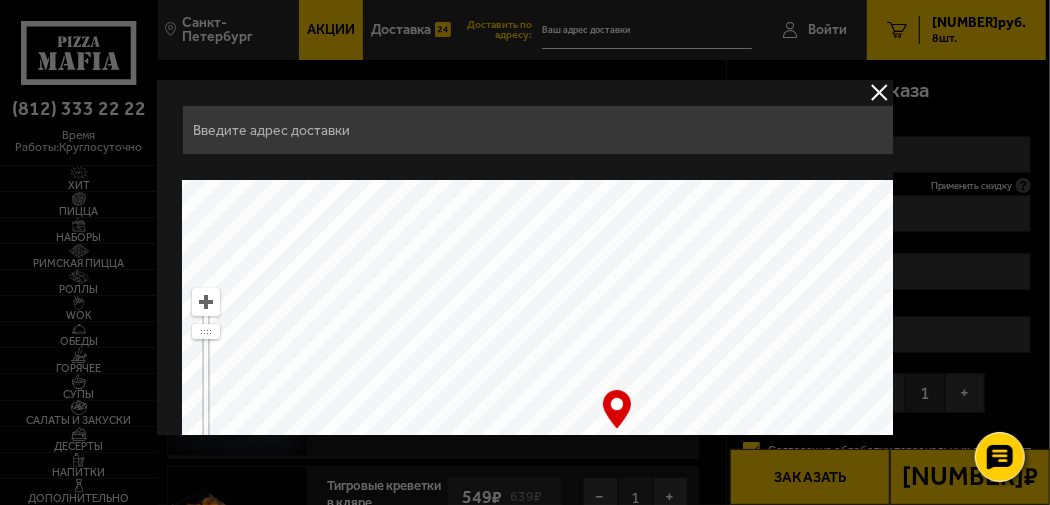 click at bounding box center (543, 130) 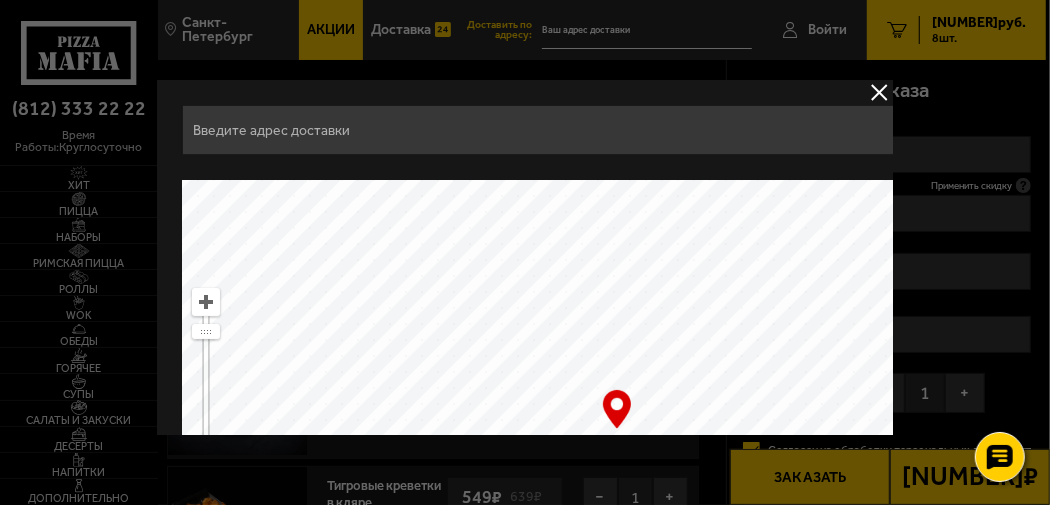 type on "Ланское шоссе, 16к4, подъезд 2" 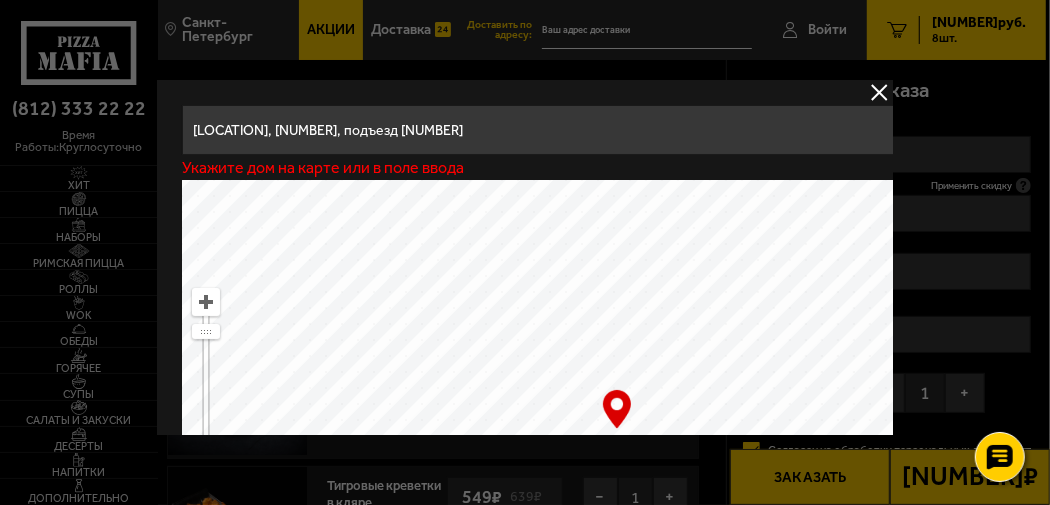 click at bounding box center [525, 252] 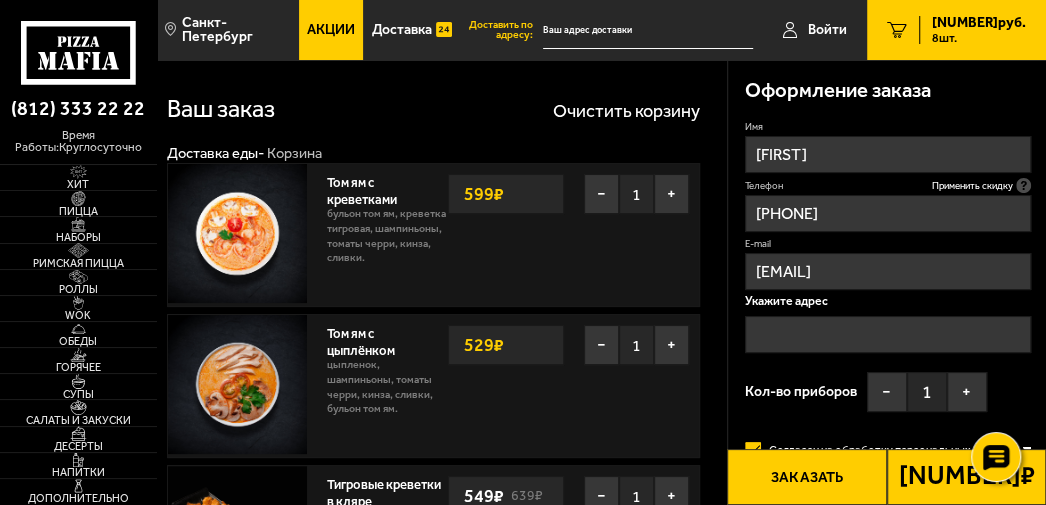 click at bounding box center (888, 334) 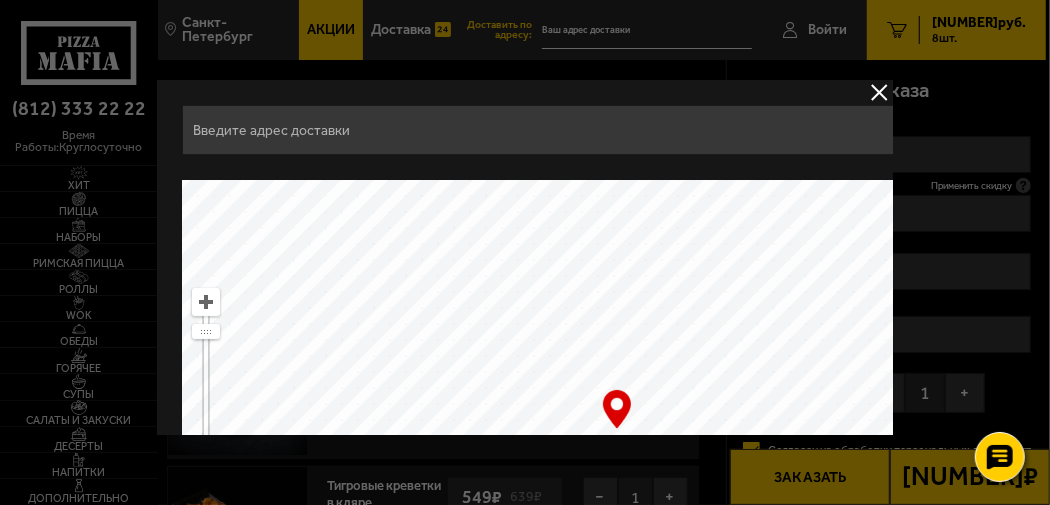 click at bounding box center [543, 130] 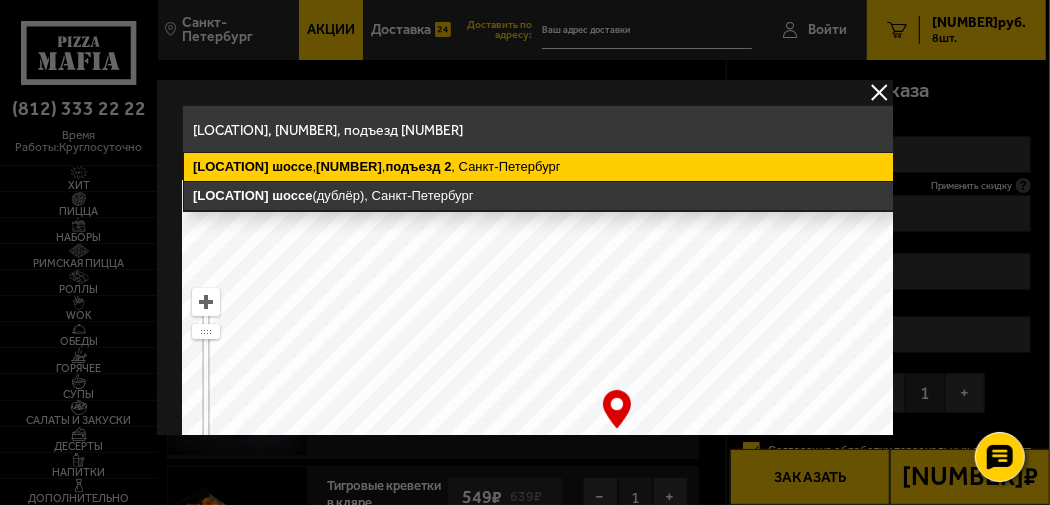 click on "Ланское   шоссе ,  16к4 ,  подъезд   2 , Санкт-Петербург" at bounding box center [544, 167] 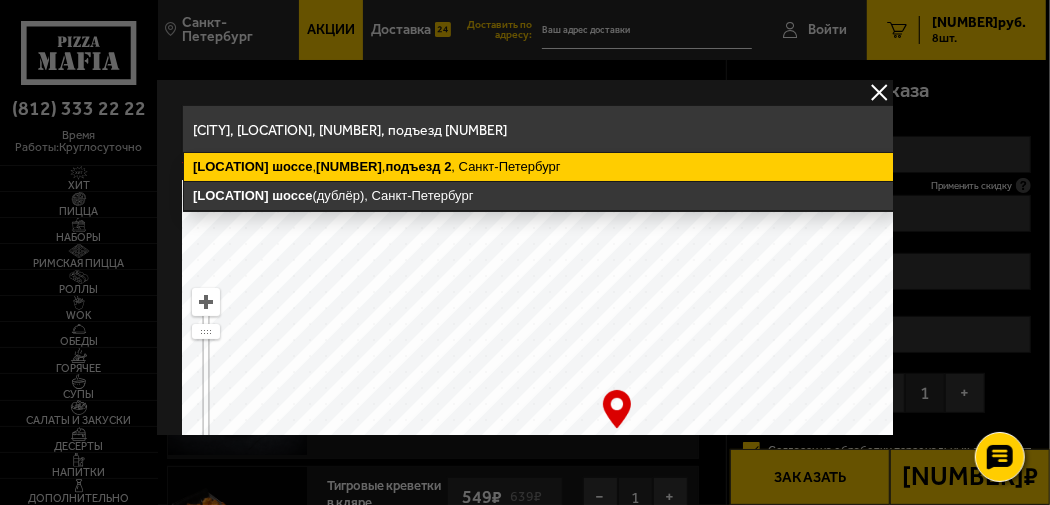 type on "Ланское шоссе, 16к4, подъезд 2" 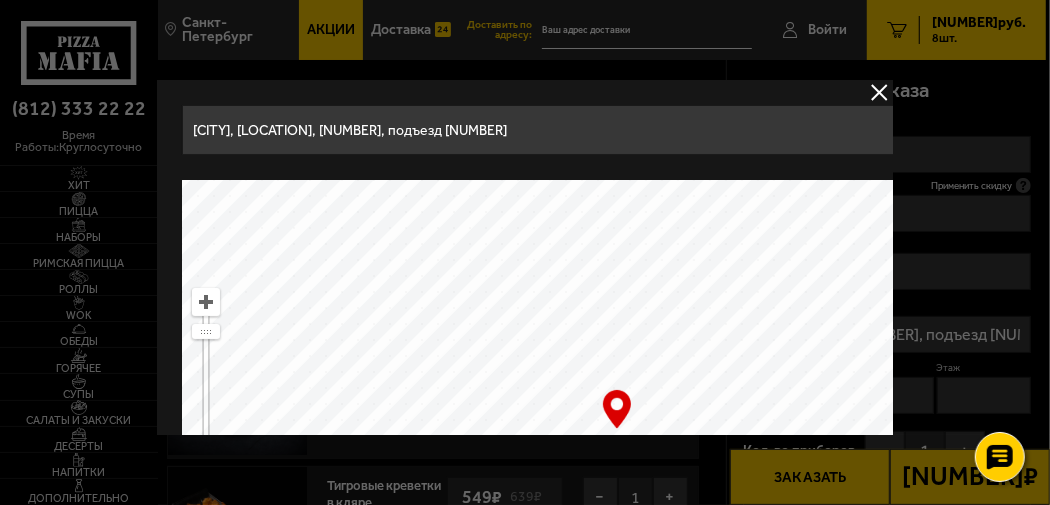 click at bounding box center [525, 252] 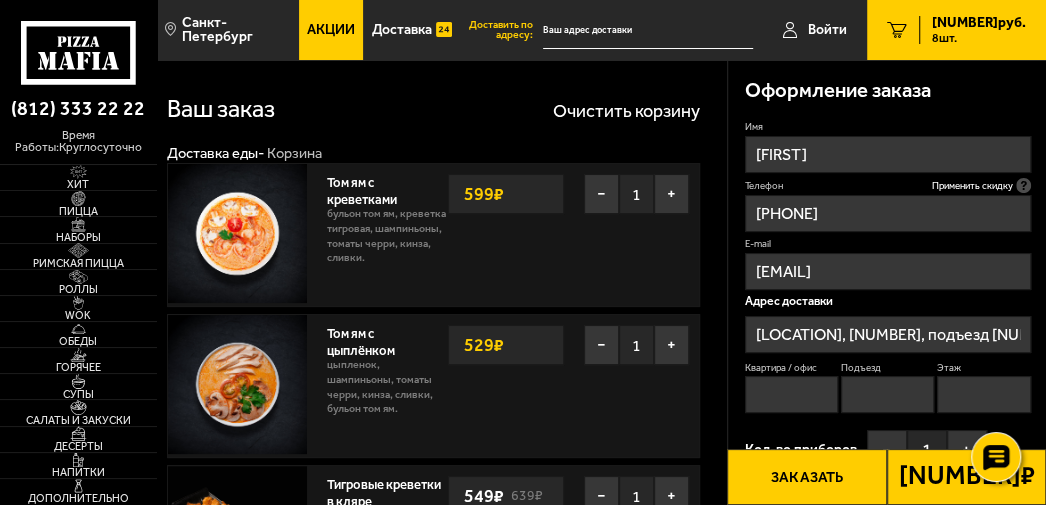 click on "Заказать" at bounding box center [806, 477] 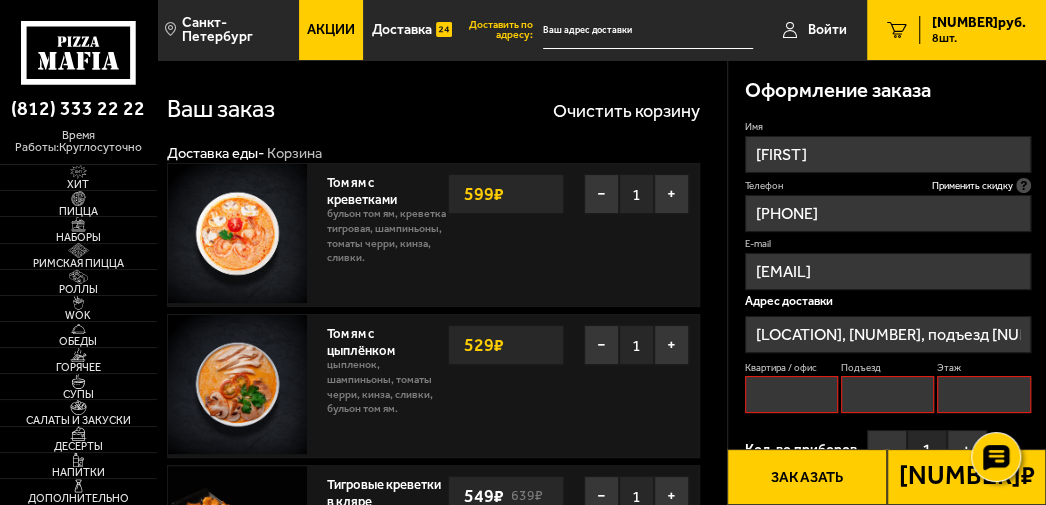 click on "Заказать" at bounding box center [806, 477] 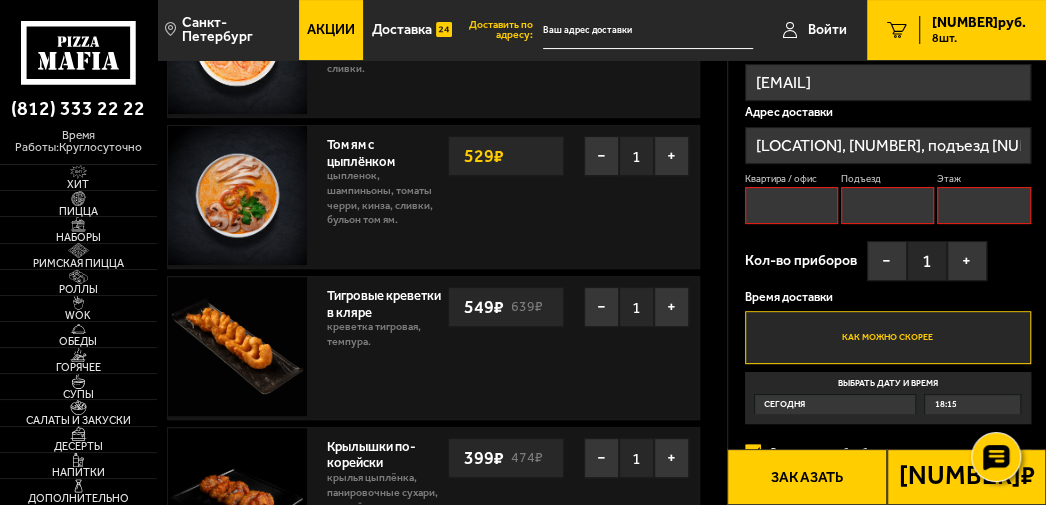 scroll, scrollTop: 200, scrollLeft: 0, axis: vertical 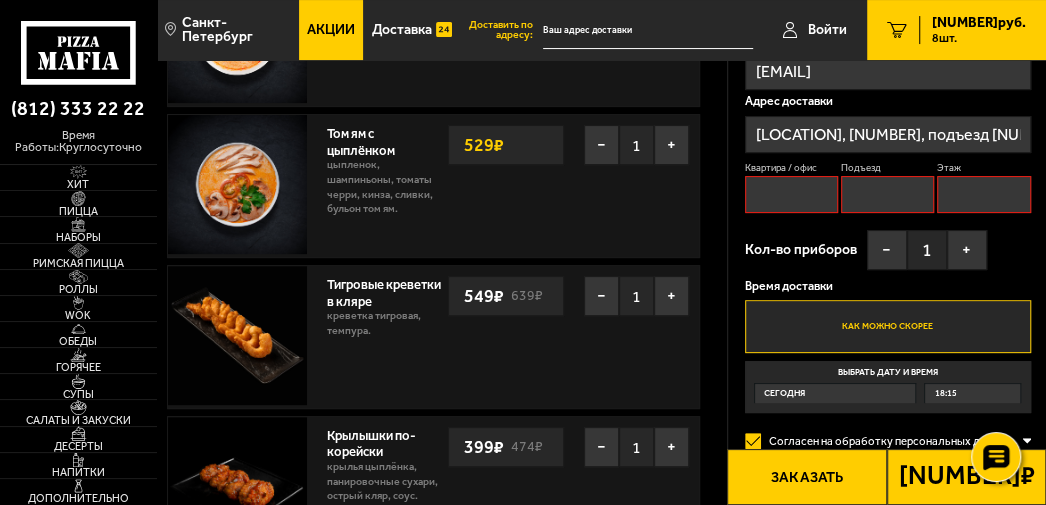 click on "Квартира / офис" at bounding box center (792, 194) 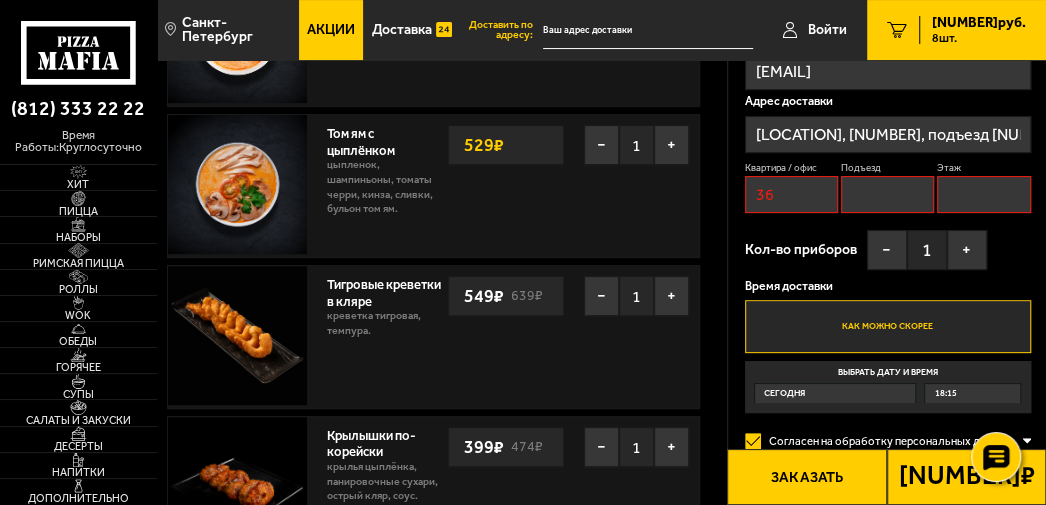 type on "2" 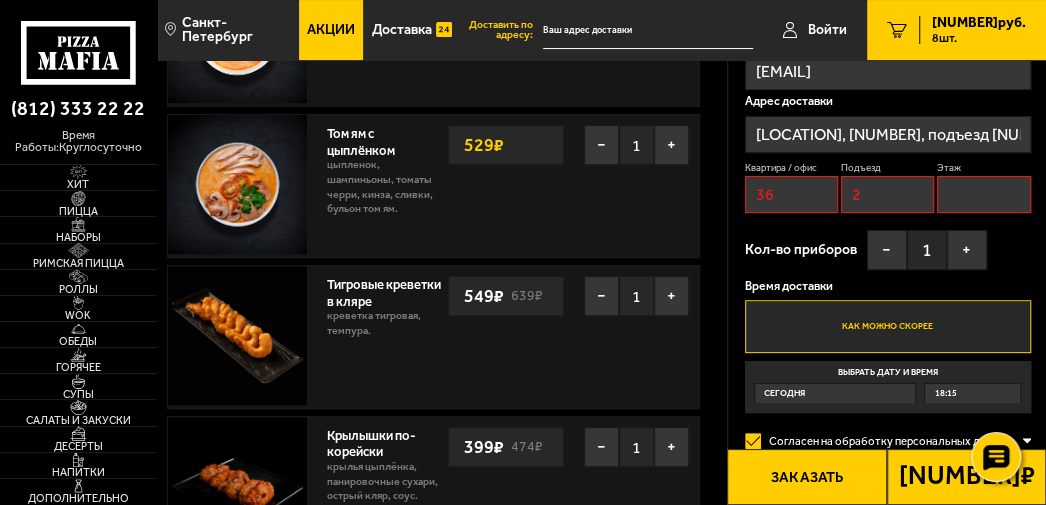 type on "3" 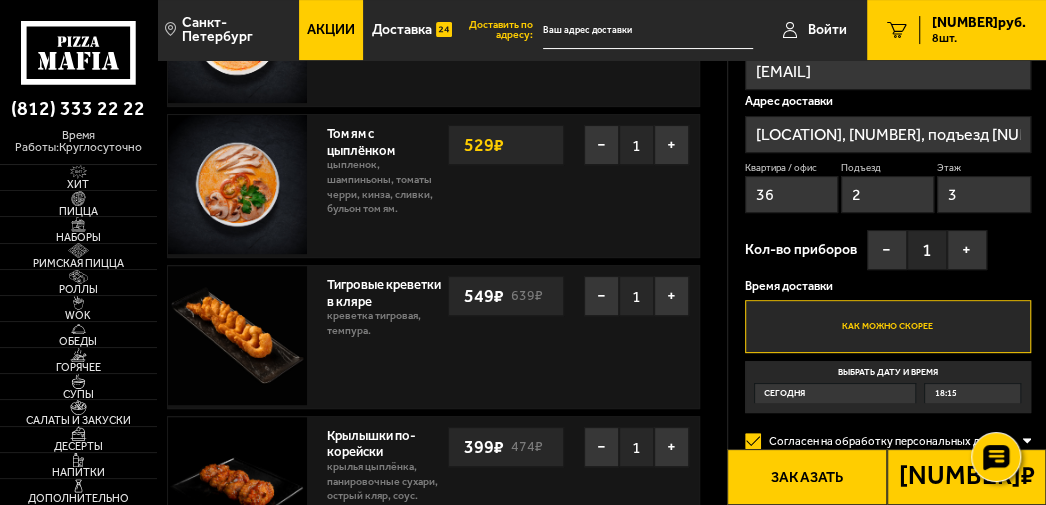 click on "Как можно скорее" at bounding box center [888, 326] 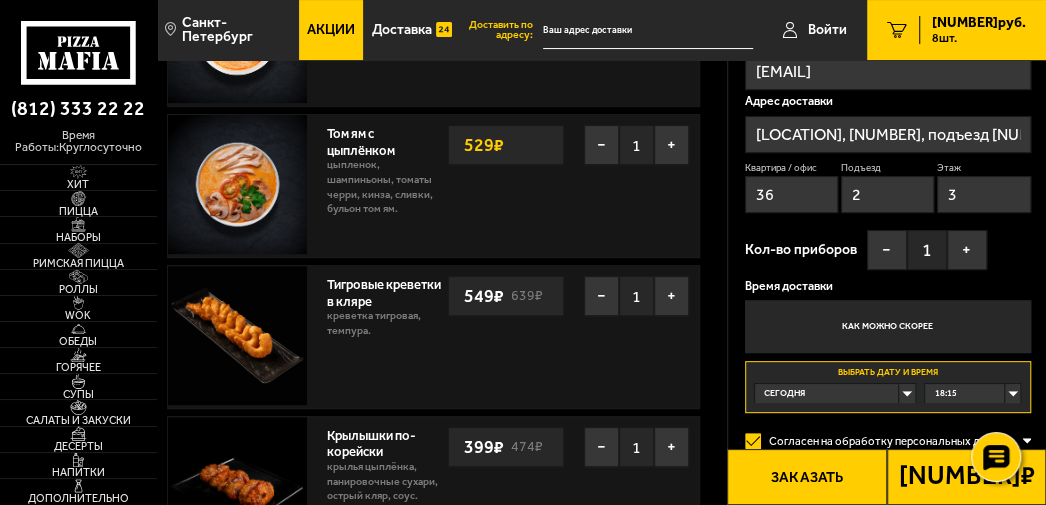 click on "Сегодня" at bounding box center [784, 393] 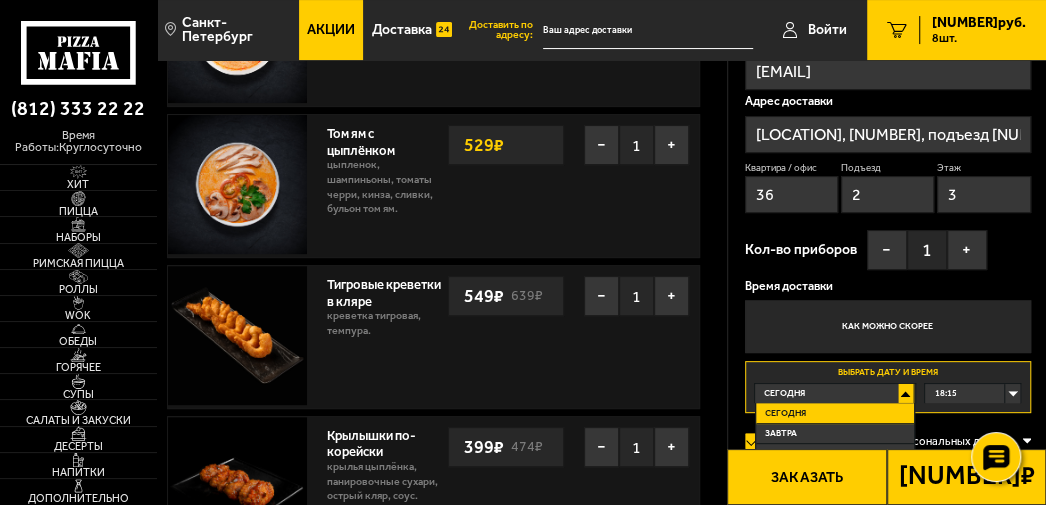 click on "Заказать" at bounding box center (806, 477) 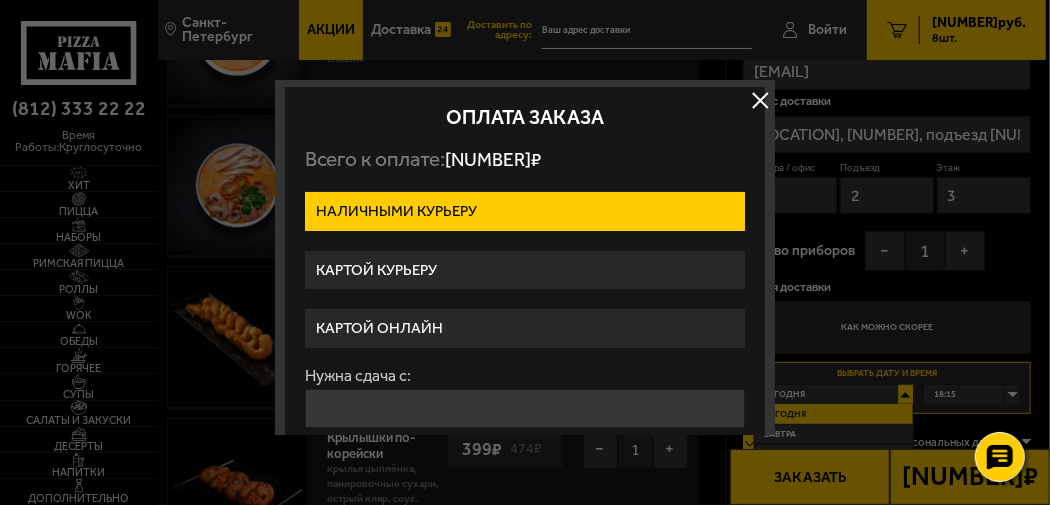 click at bounding box center [525, 252] 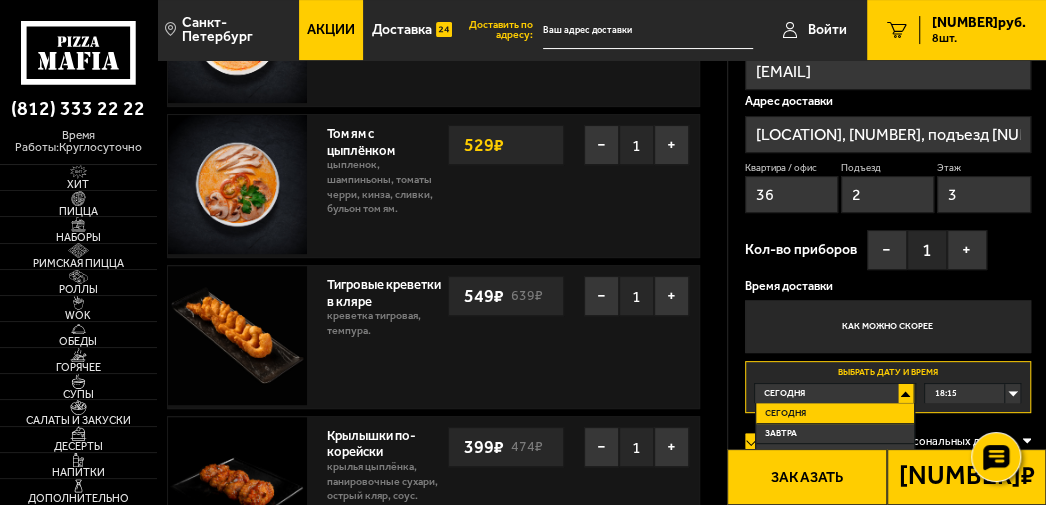 click on "Заказать" at bounding box center (806, 477) 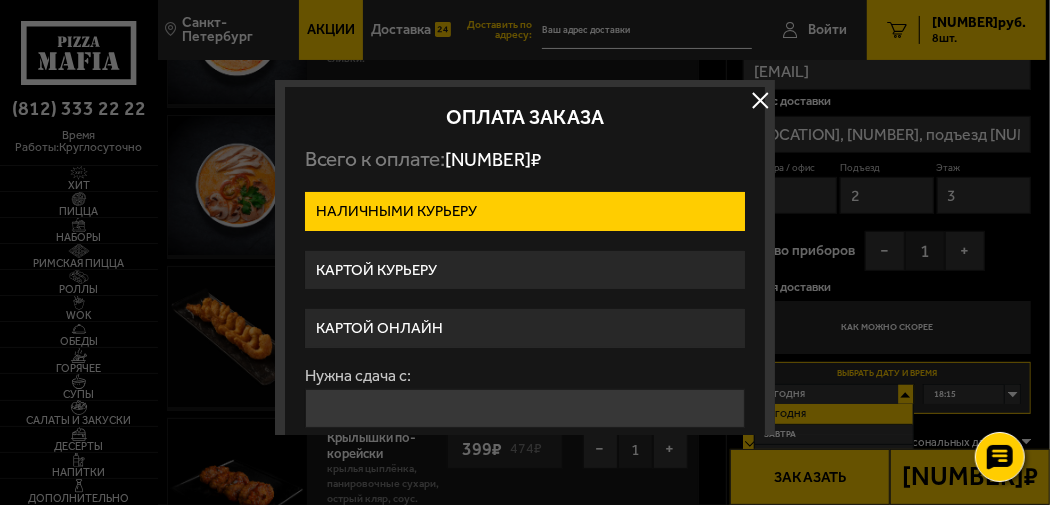 click on "Картой курьеру" at bounding box center [525, 270] 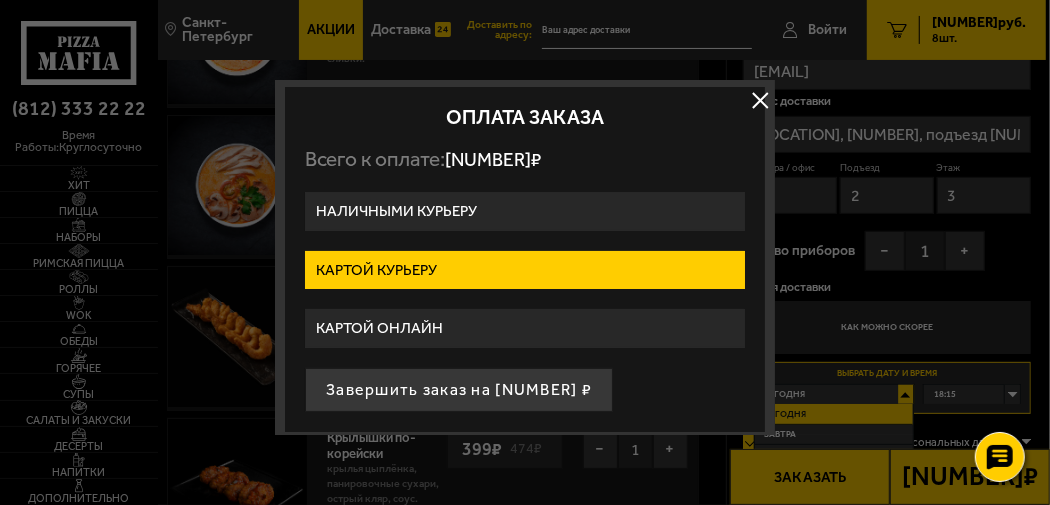 click at bounding box center [760, 100] 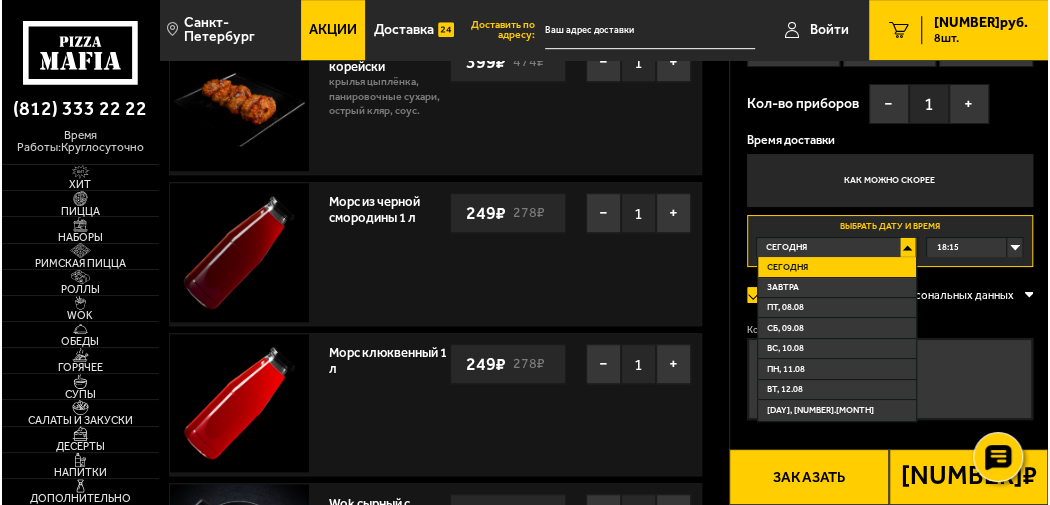 scroll, scrollTop: 600, scrollLeft: 0, axis: vertical 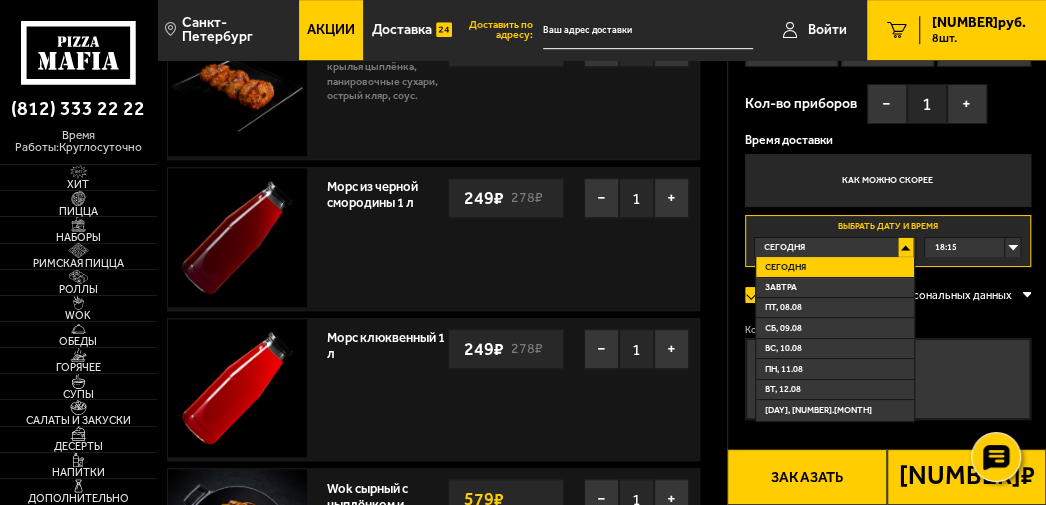 click on "Заказать" at bounding box center [806, 477] 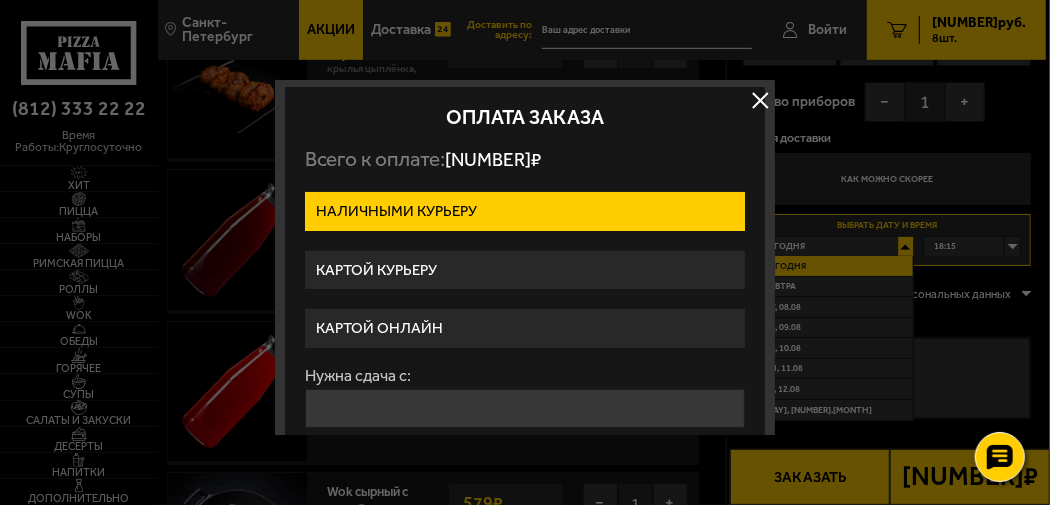 click on "Наличными курьеру" at bounding box center (525, 211) 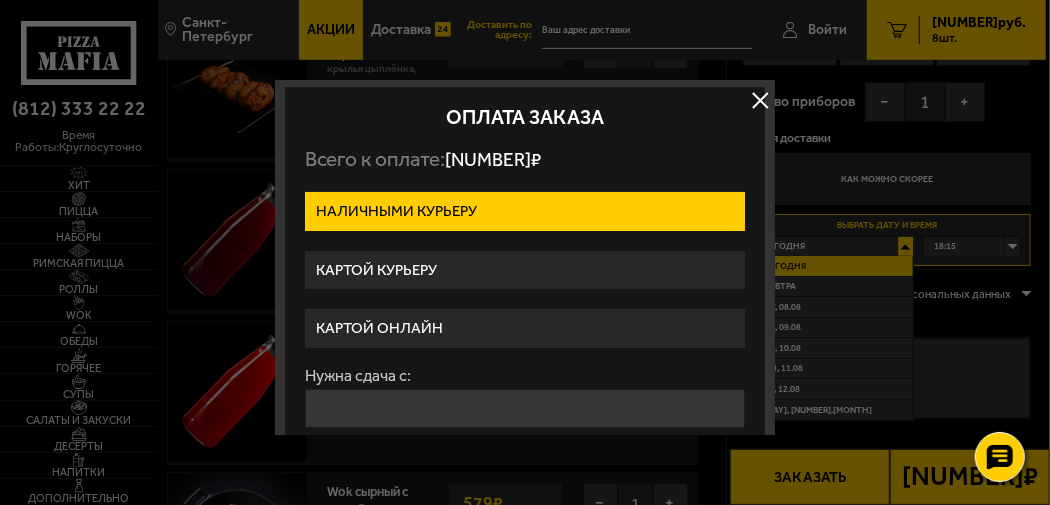 click at bounding box center (760, 100) 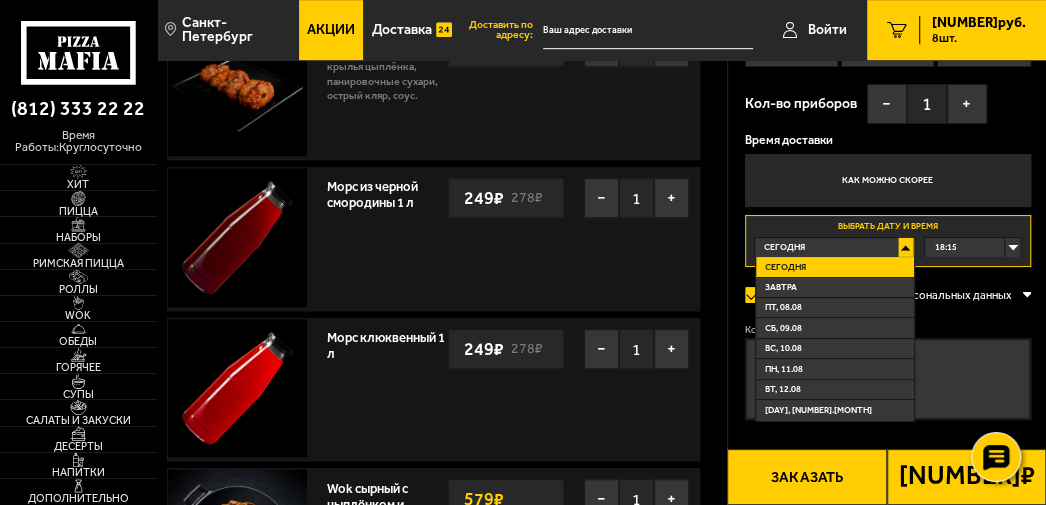 click on "Заказать" at bounding box center (806, 477) 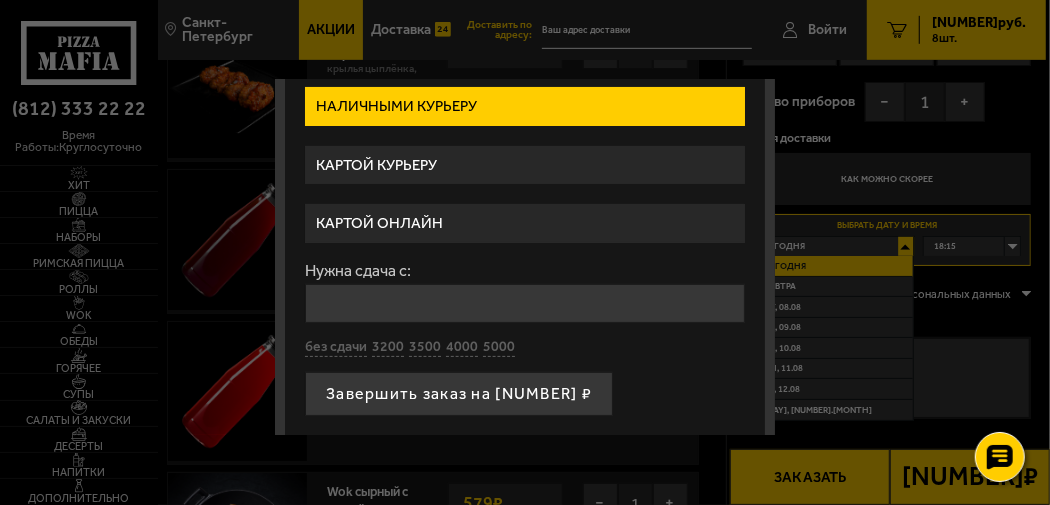 scroll, scrollTop: 106, scrollLeft: 0, axis: vertical 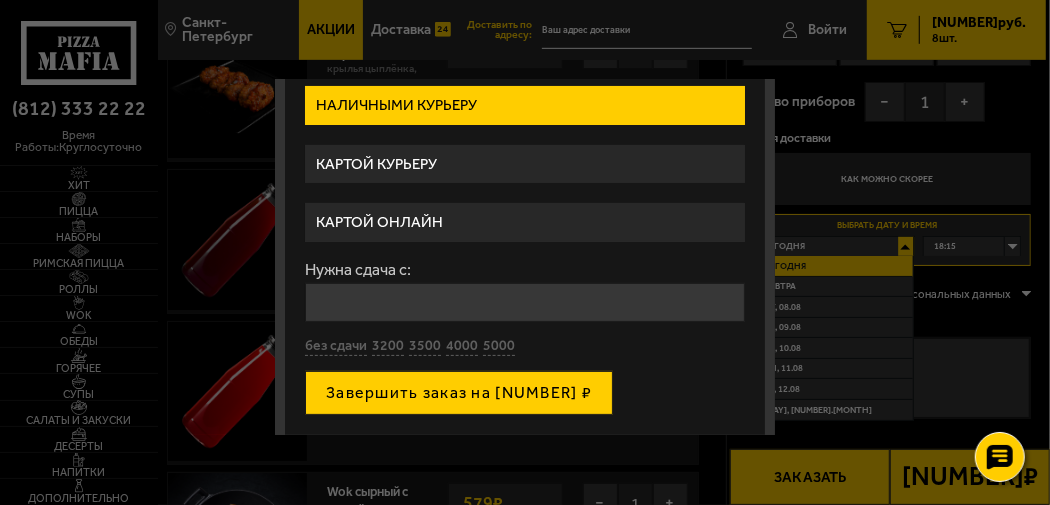 click on "Завершить заказ на 3182 ₽" at bounding box center (459, 393) 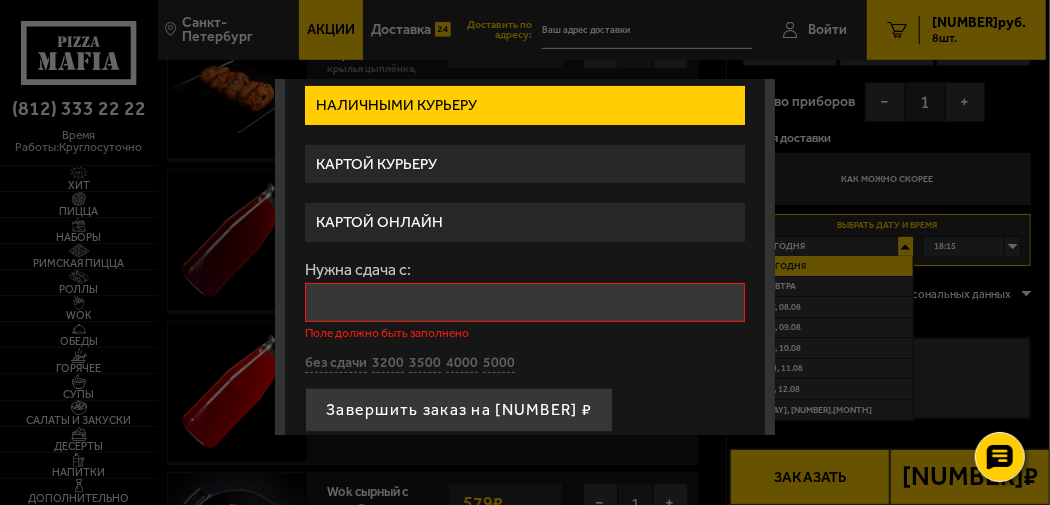 click on "Нужна сдача с:" at bounding box center (525, 302) 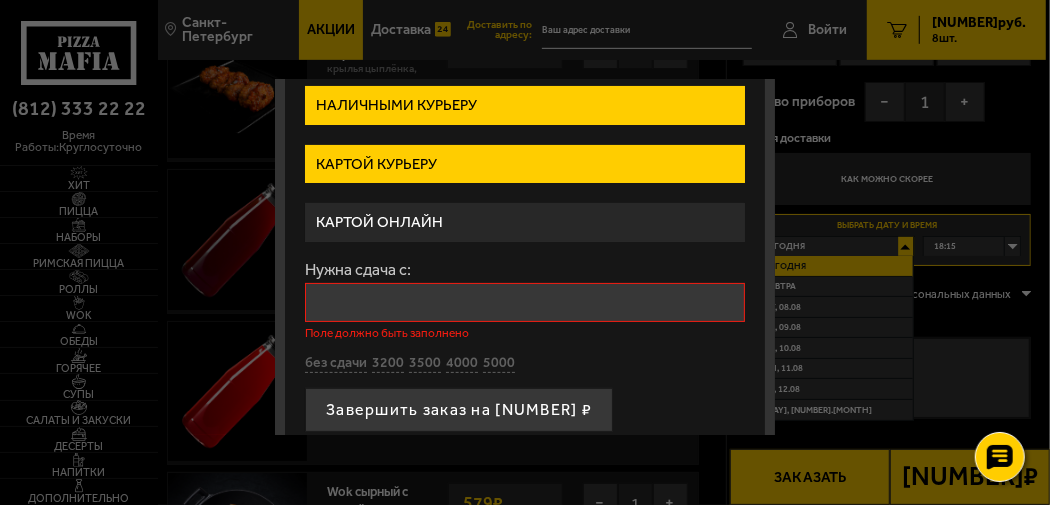 scroll, scrollTop: 0, scrollLeft: 0, axis: both 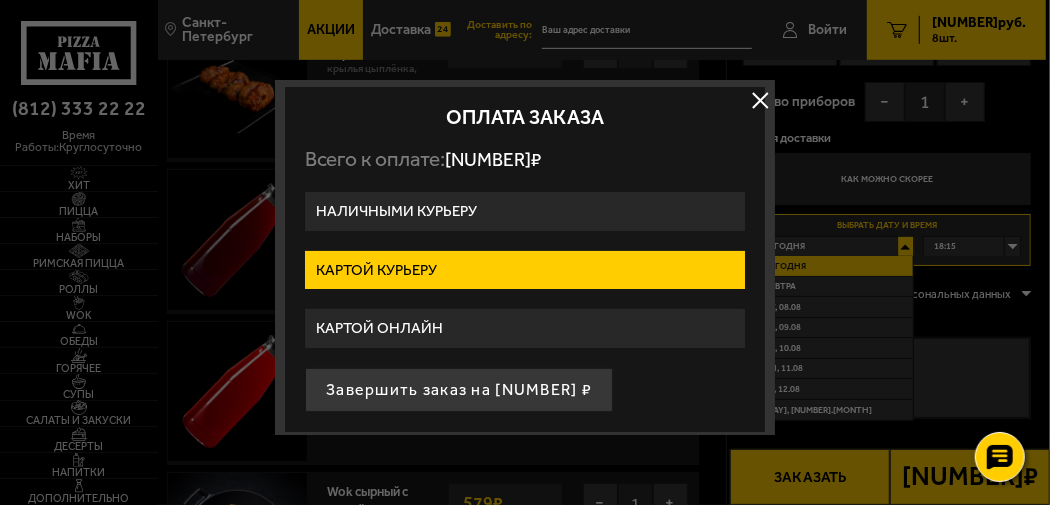 click on "Наличными курьеру" at bounding box center [525, 211] 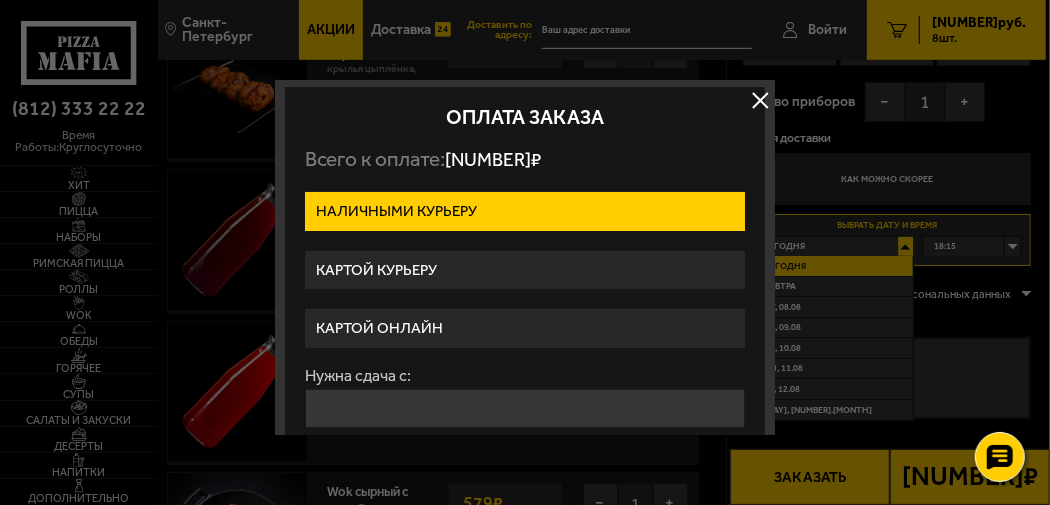 click on "Картой курьеру" at bounding box center (525, 270) 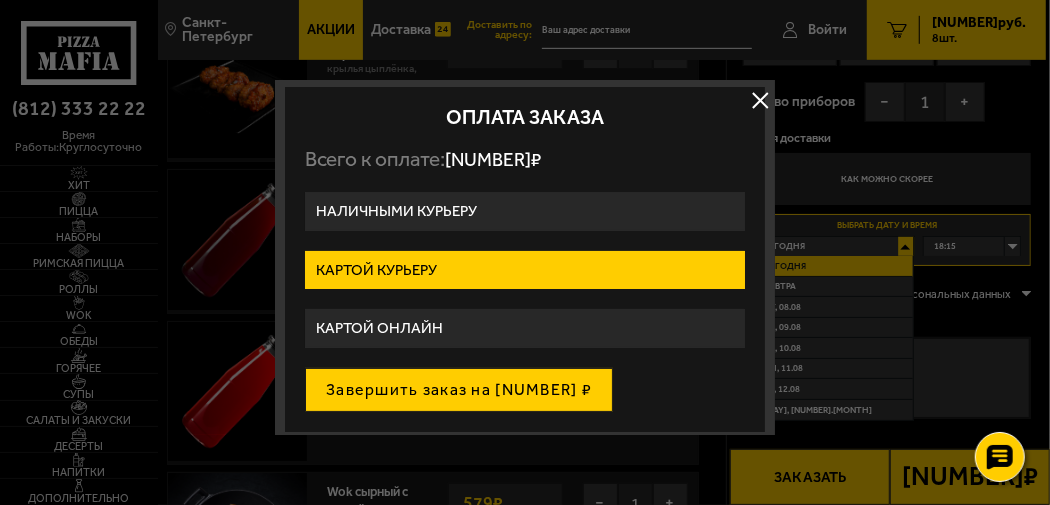click on "Завершить заказ на 3182 ₽" at bounding box center [459, 390] 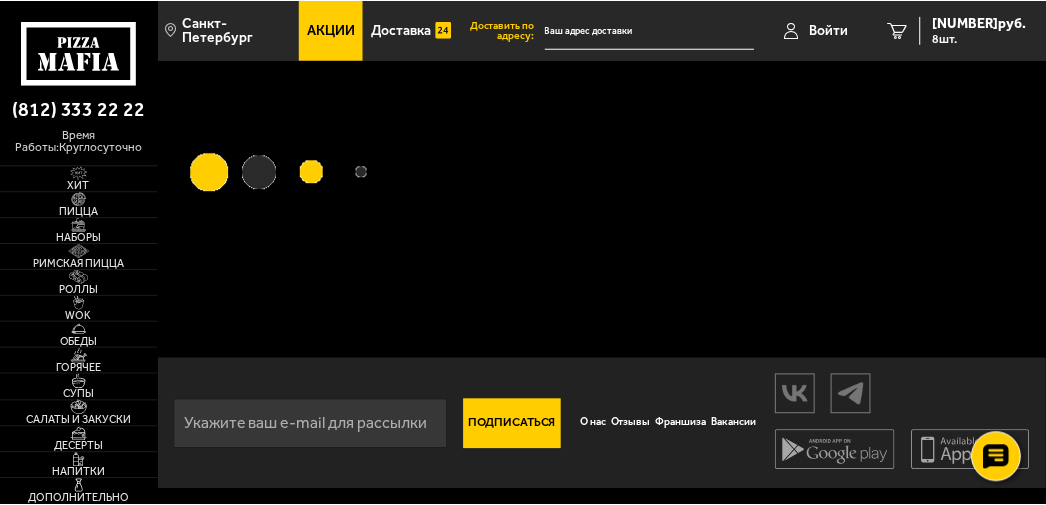 scroll, scrollTop: 0, scrollLeft: 0, axis: both 